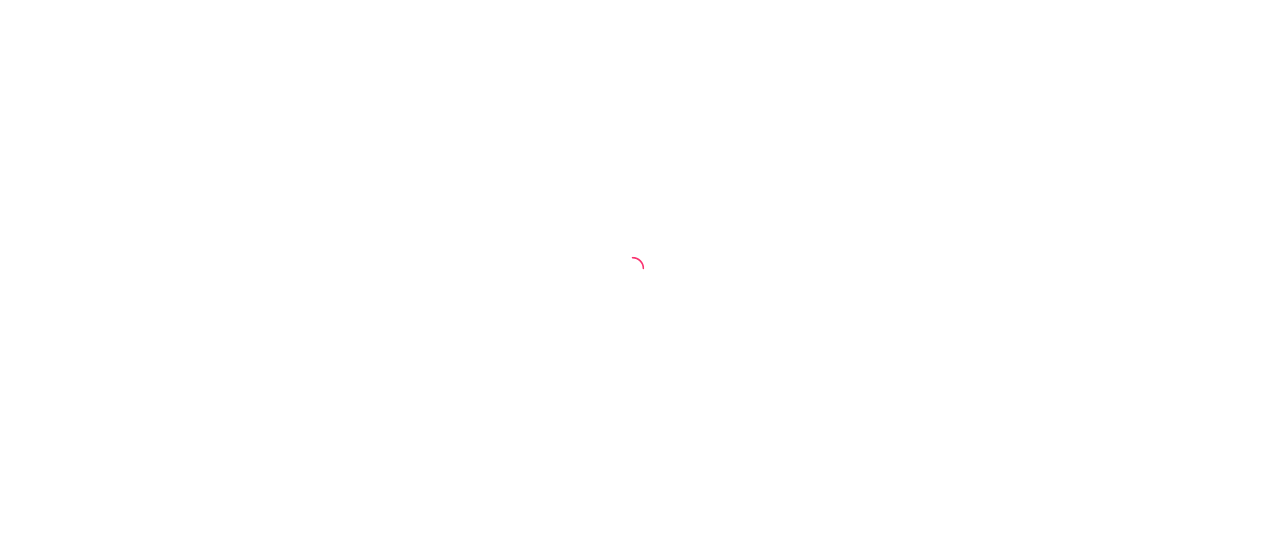 scroll, scrollTop: 0, scrollLeft: 0, axis: both 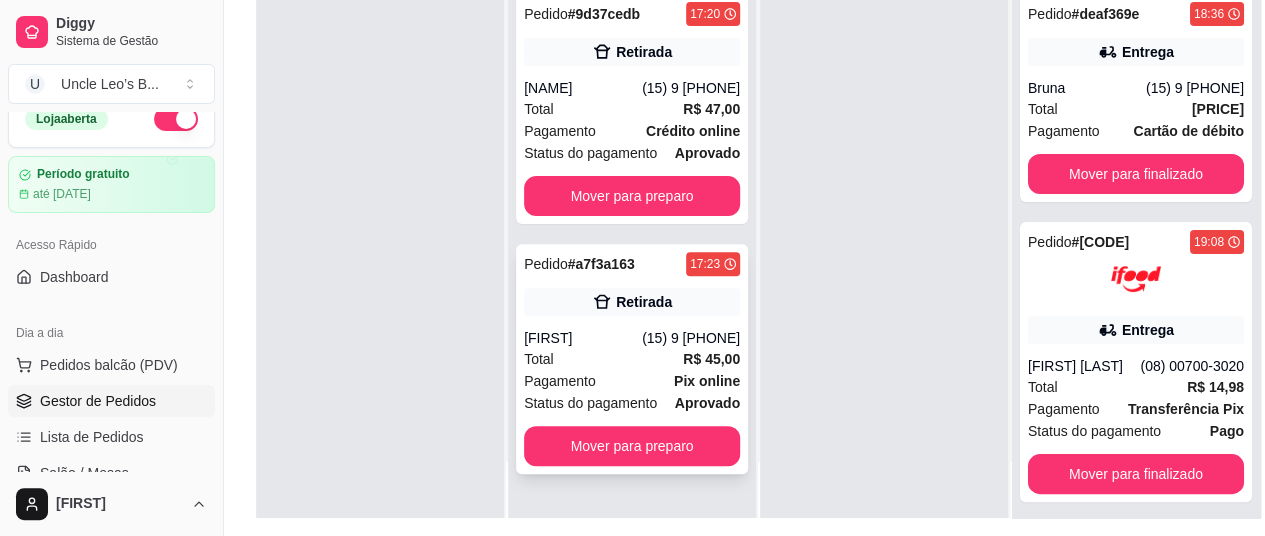 click on "Total R$ 45,00" at bounding box center [632, 359] 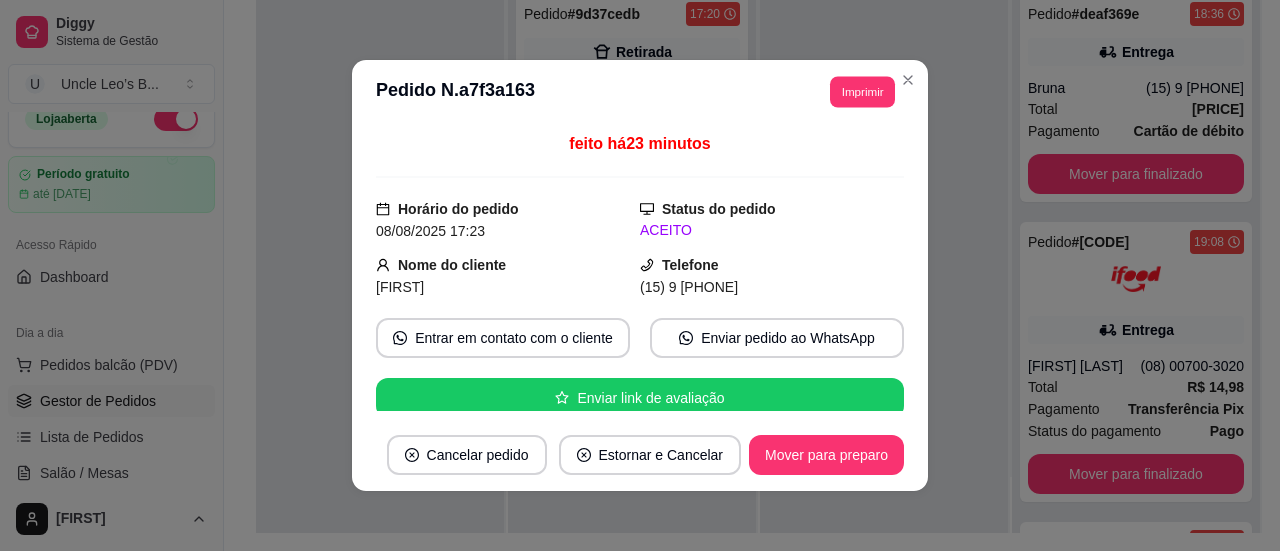click on "Imprimir" at bounding box center (862, 91) 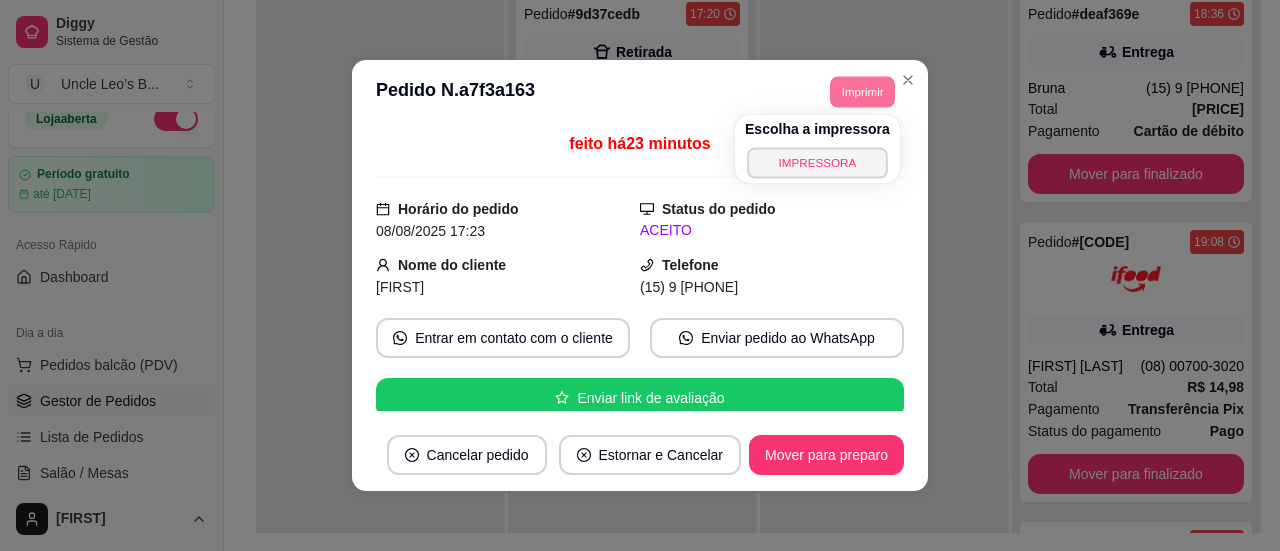 click on "IMPRESSORA" at bounding box center [817, 162] 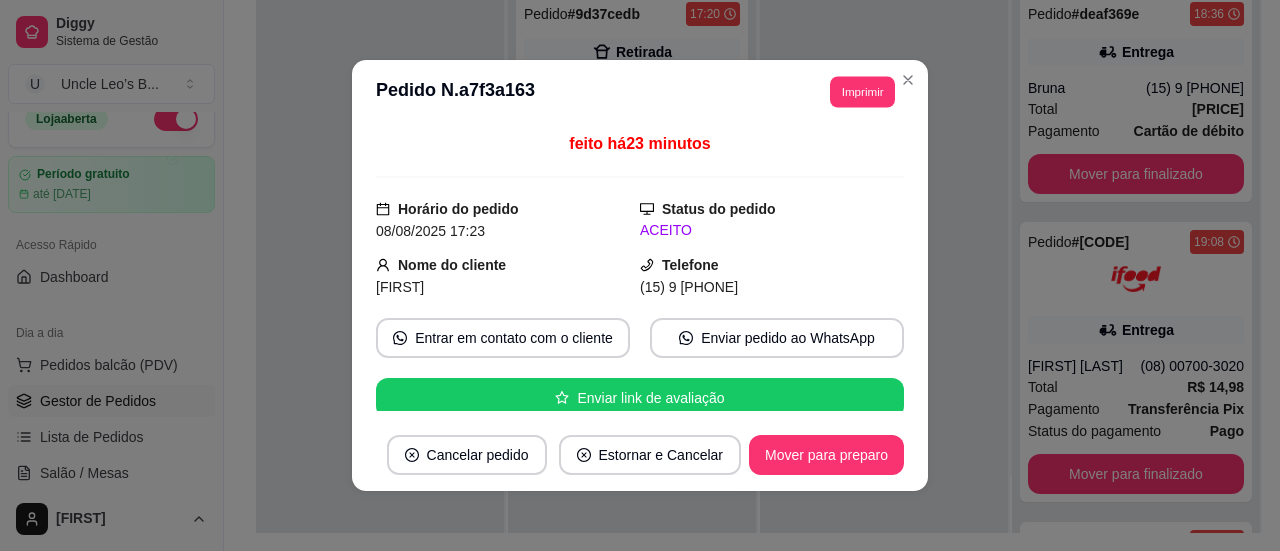 click on "Imprimir" at bounding box center (862, 91) 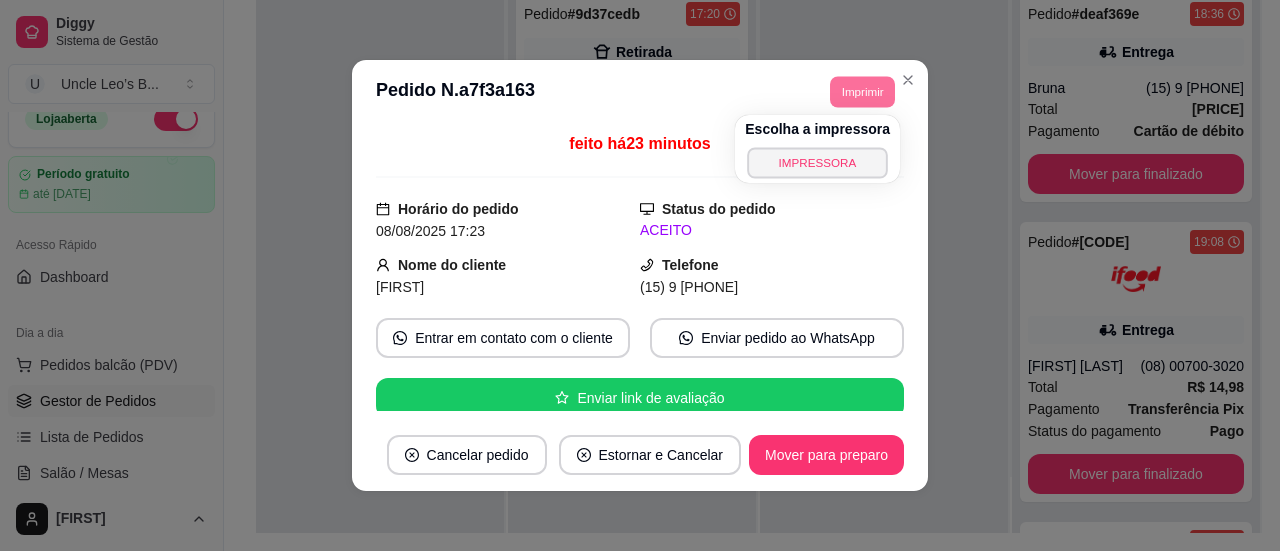 click on "IMPRESSORA" at bounding box center [817, 162] 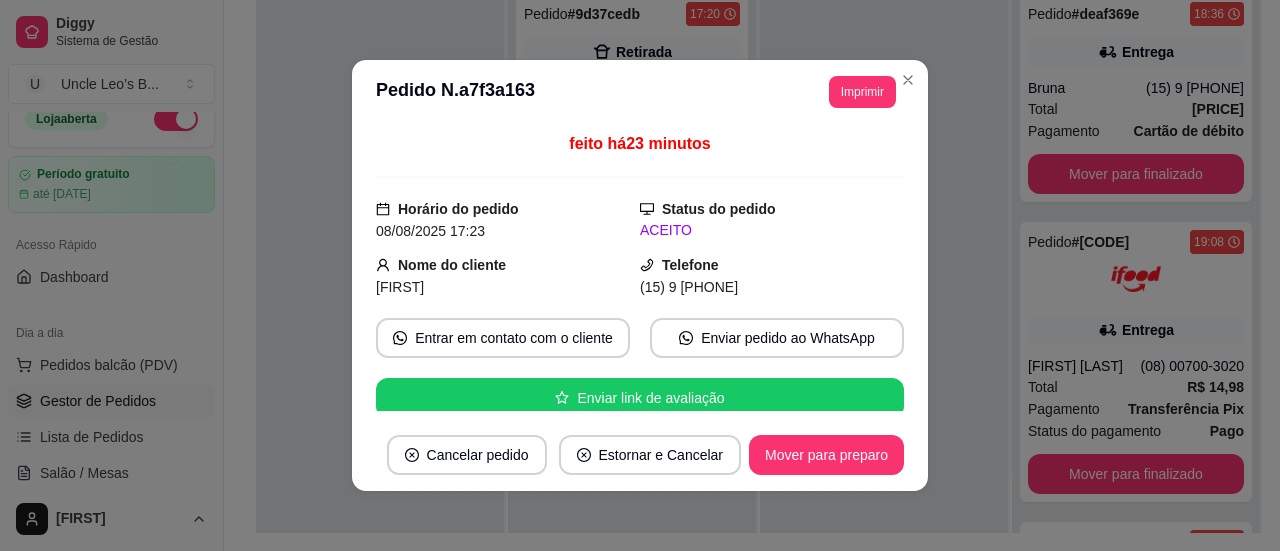 click at bounding box center [884, 257] 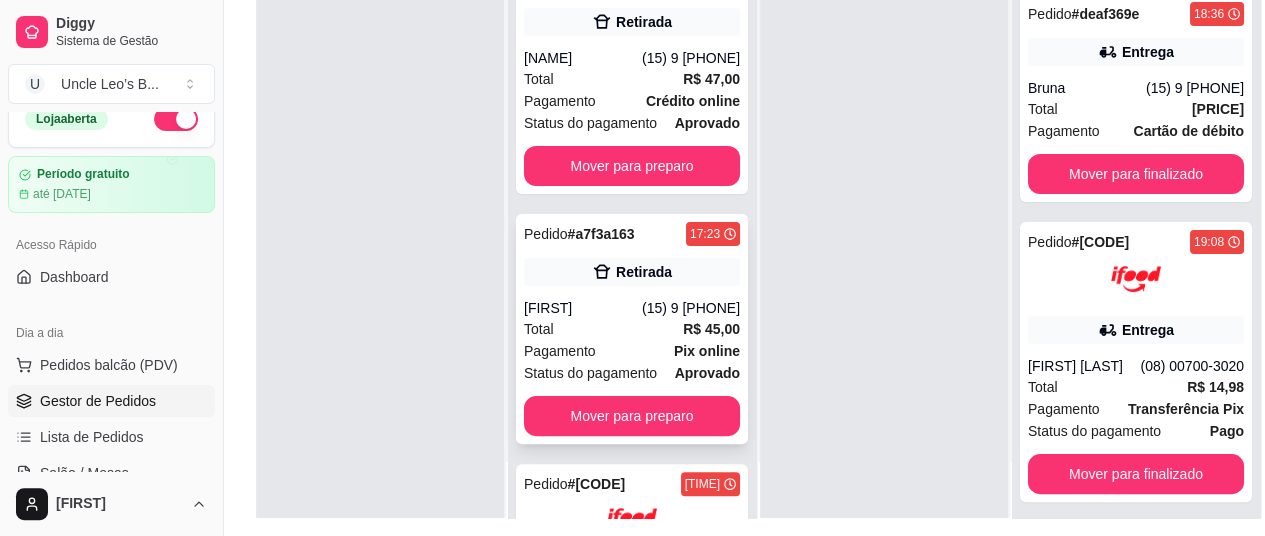 scroll, scrollTop: 66, scrollLeft: 0, axis: vertical 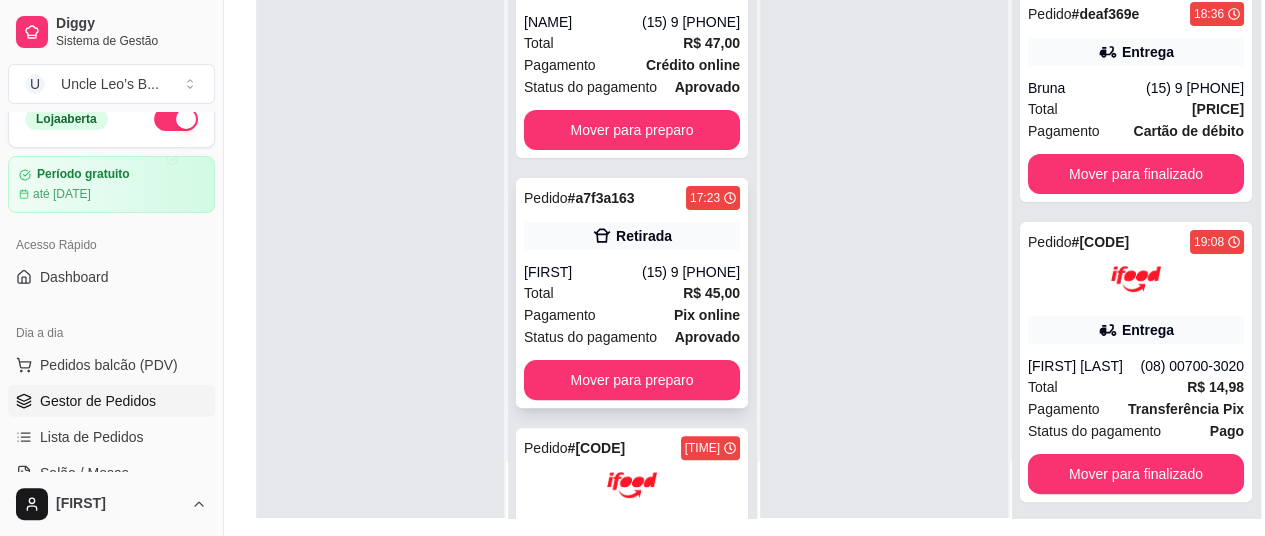 click on "Mover para preparo" at bounding box center [632, 380] 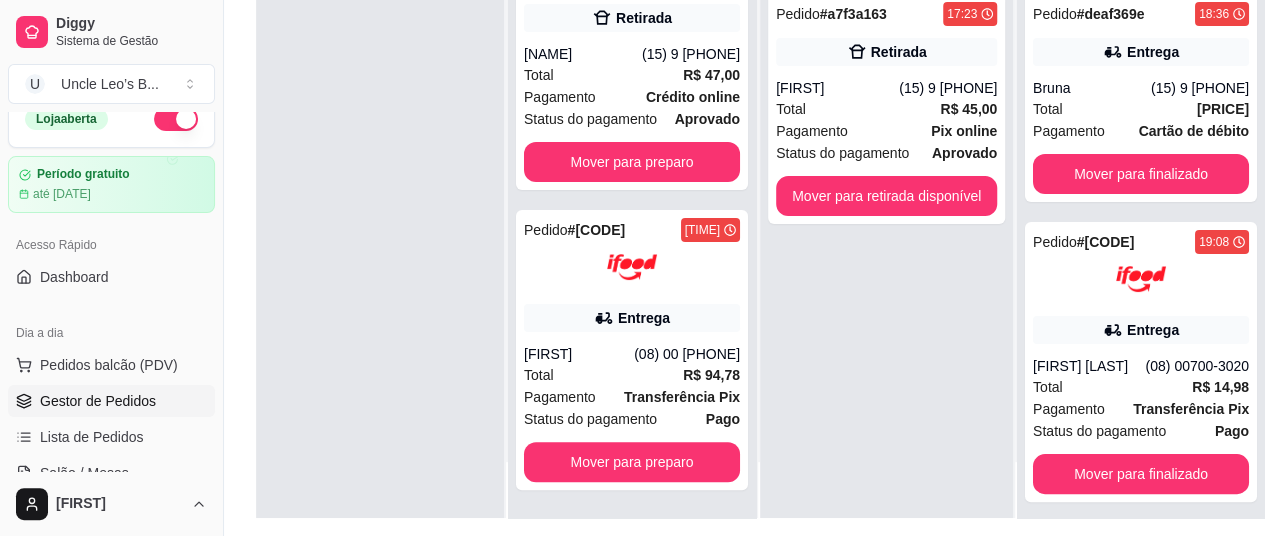 scroll, scrollTop: 38, scrollLeft: 0, axis: vertical 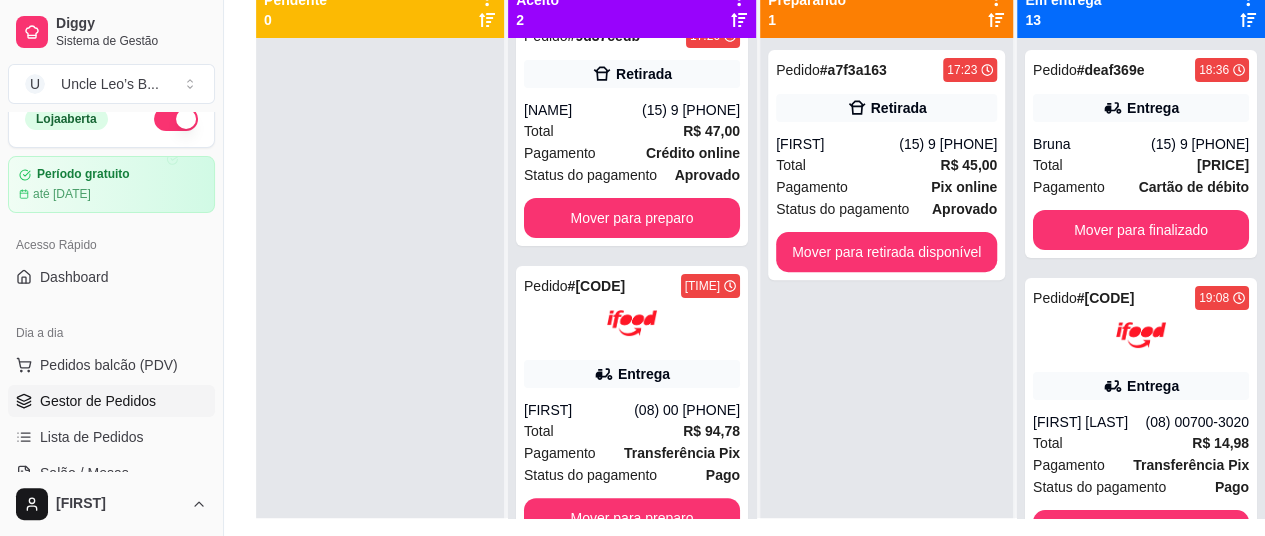 click on "Mover para finalizado" at bounding box center [1141, 230] 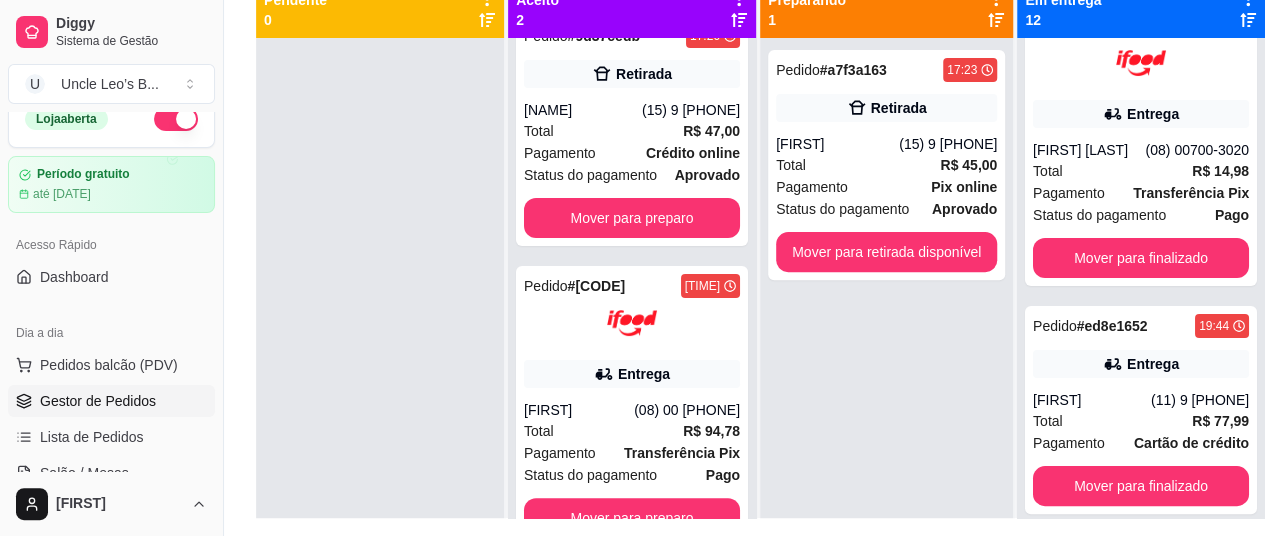 scroll, scrollTop: 47, scrollLeft: 0, axis: vertical 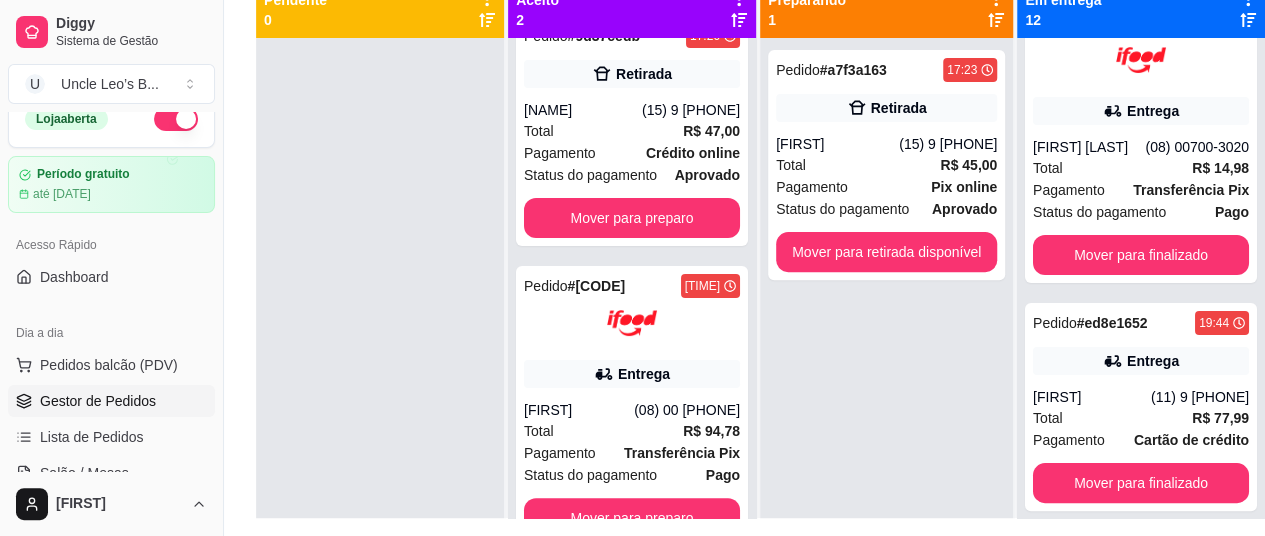 click on "Mover para finalizado" at bounding box center [1141, 255] 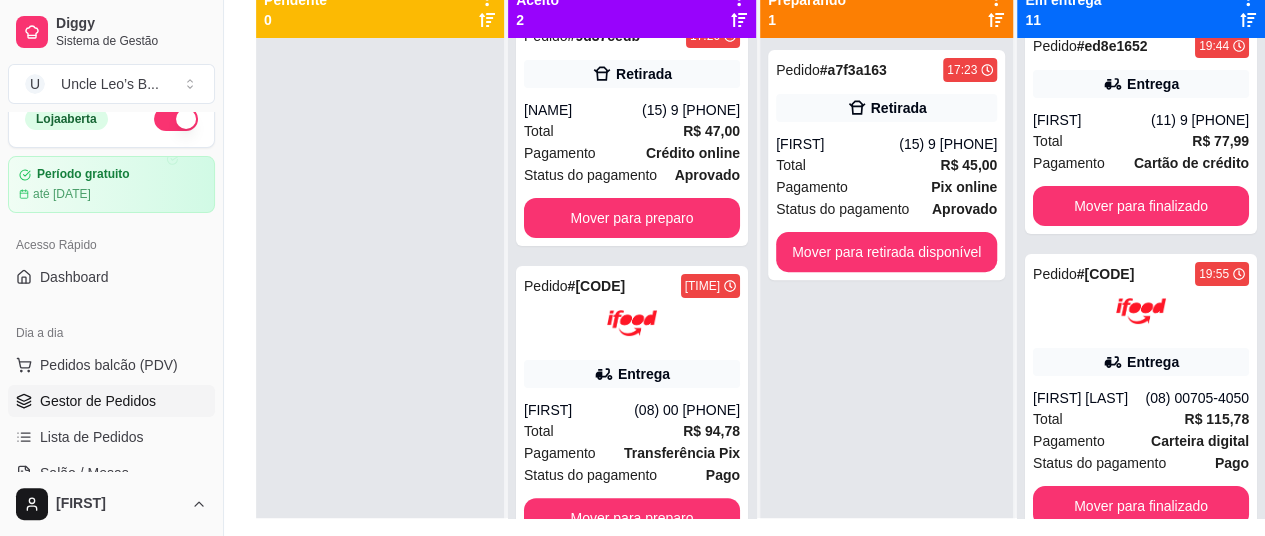 scroll, scrollTop: 35, scrollLeft: 0, axis: vertical 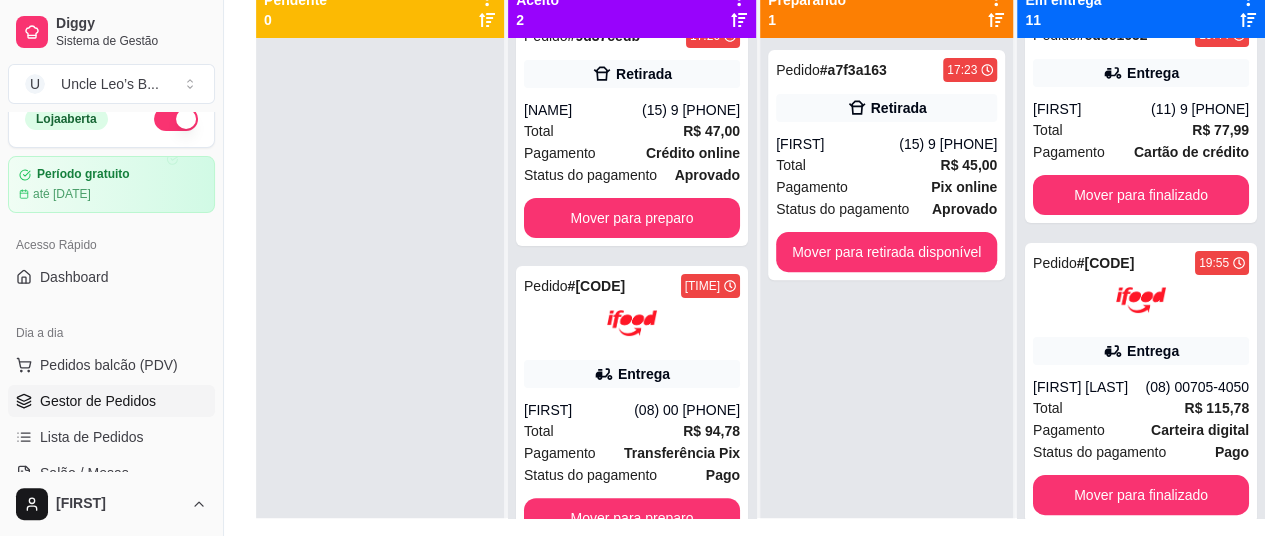 click on "Mover para finalizado" at bounding box center [1141, 195] 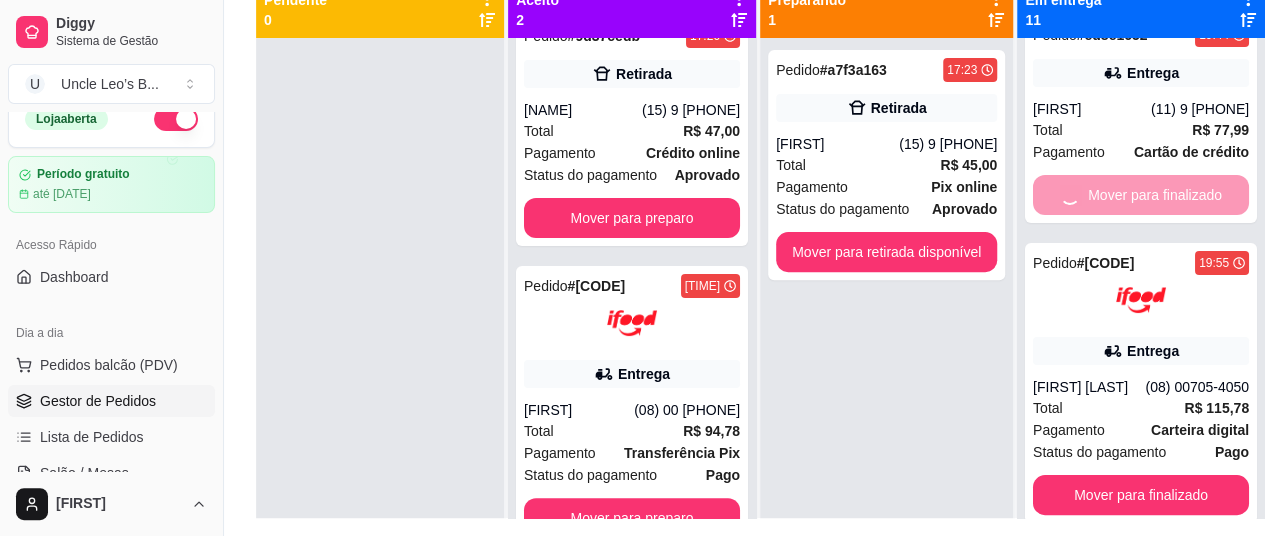 scroll, scrollTop: 0, scrollLeft: 0, axis: both 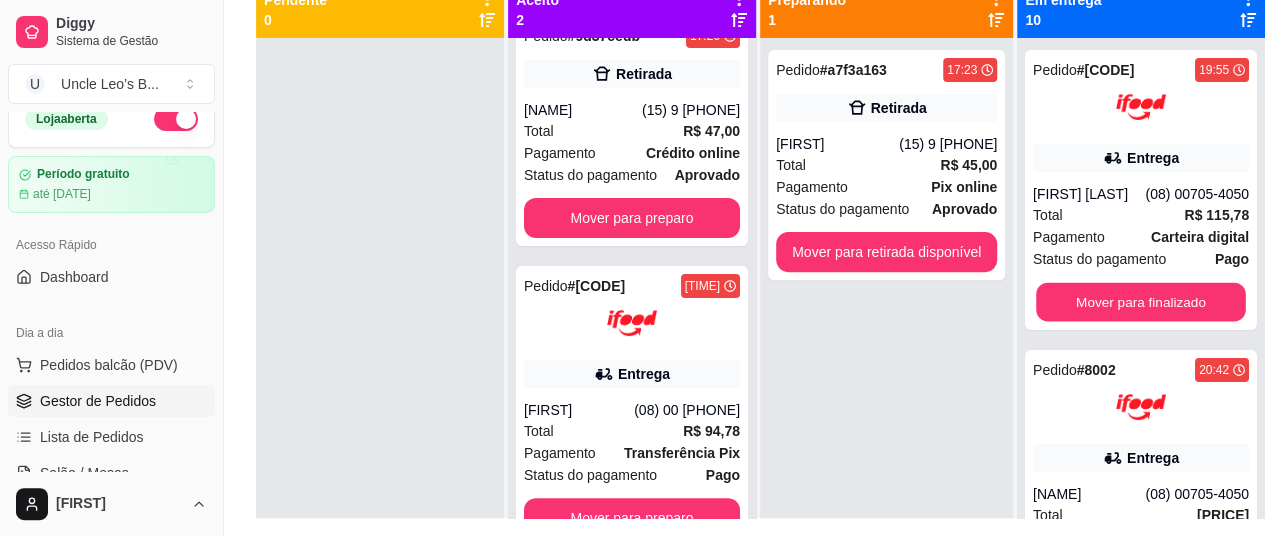 click on "Mover para finalizado" at bounding box center [1141, 302] 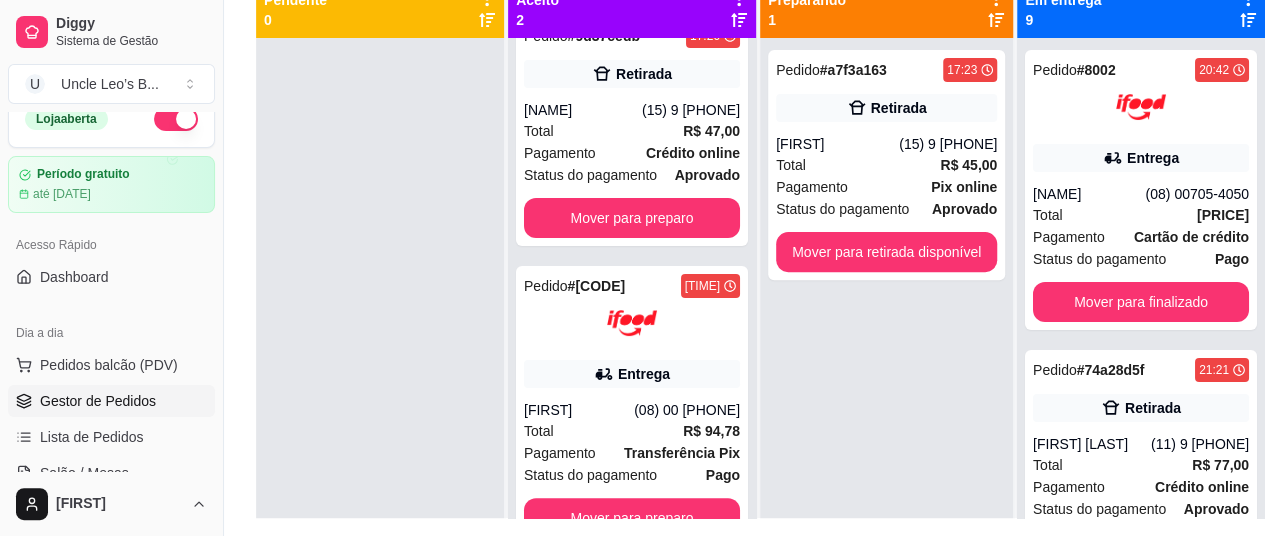 click on "Mover para finalizado" at bounding box center [1141, 302] 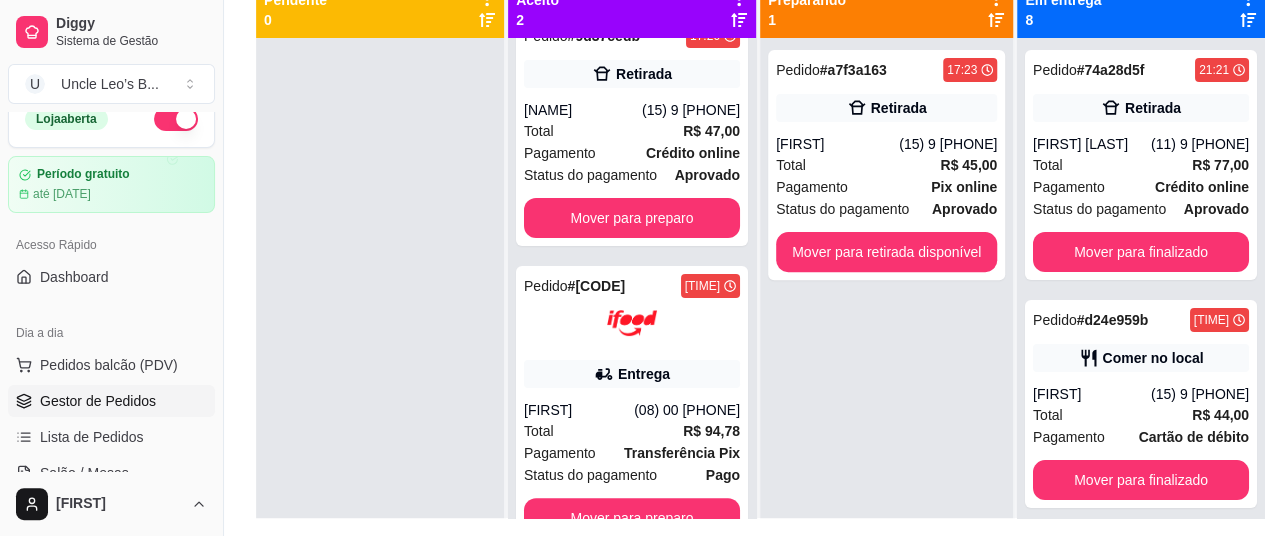 click on "Mover para finalizado" at bounding box center (1141, 252) 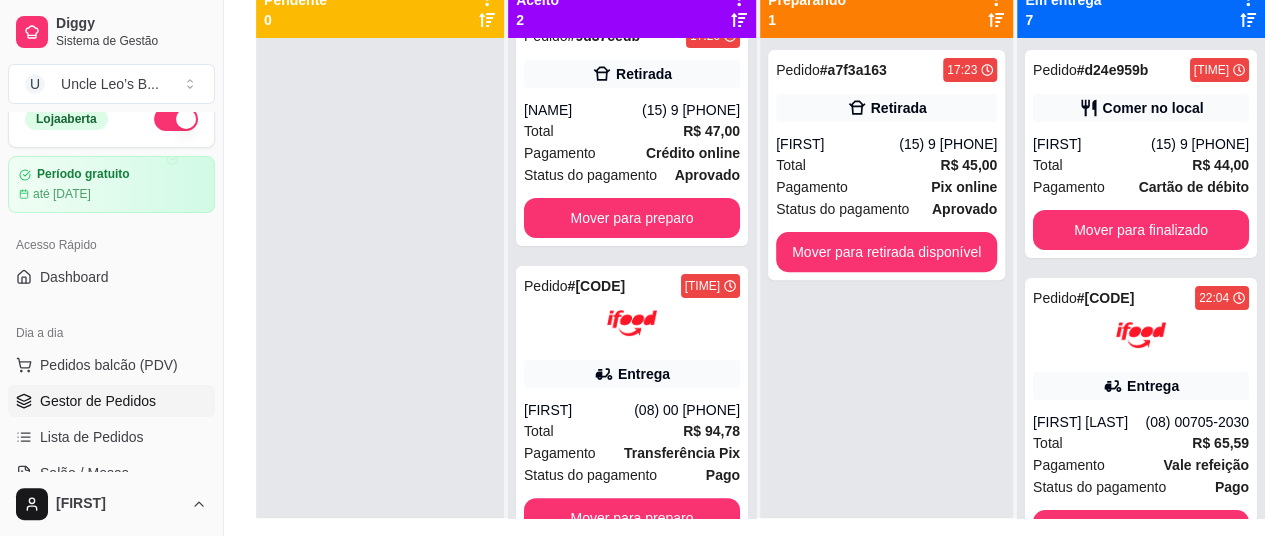 click on "Mover para finalizado" at bounding box center (1141, 230) 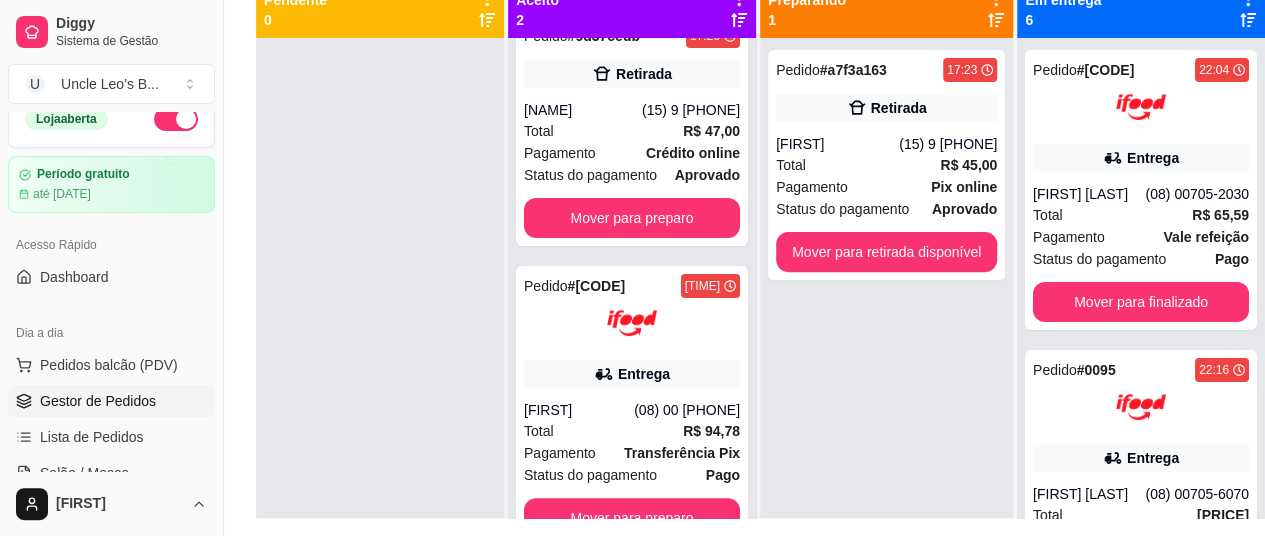 click on "Mover para finalizado" at bounding box center [1141, 302] 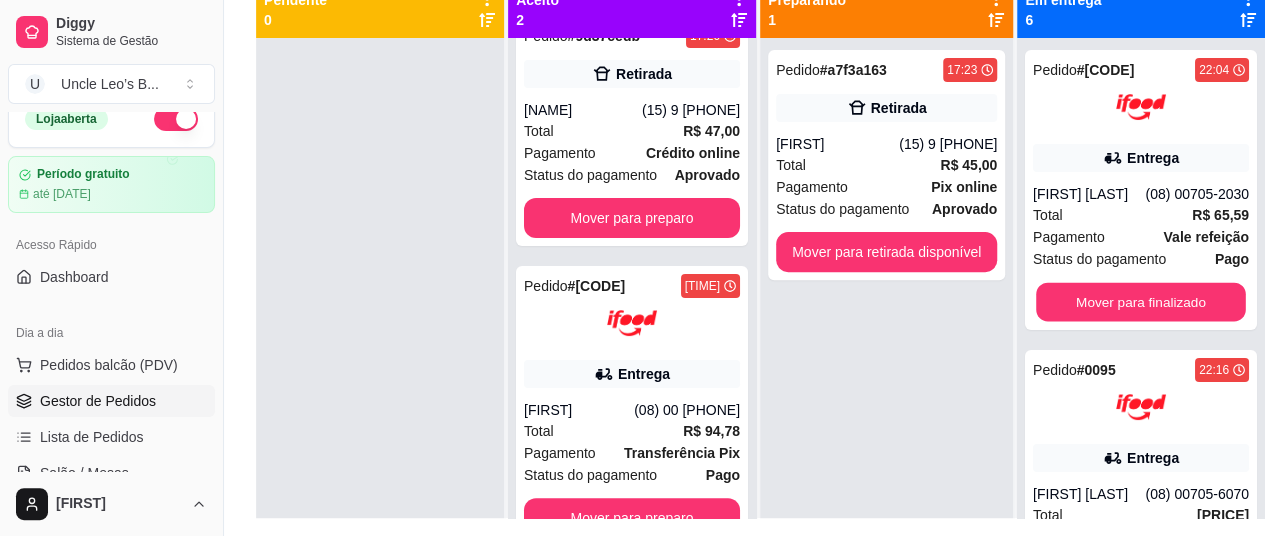 click on "Mover para finalizado" at bounding box center [1141, 302] 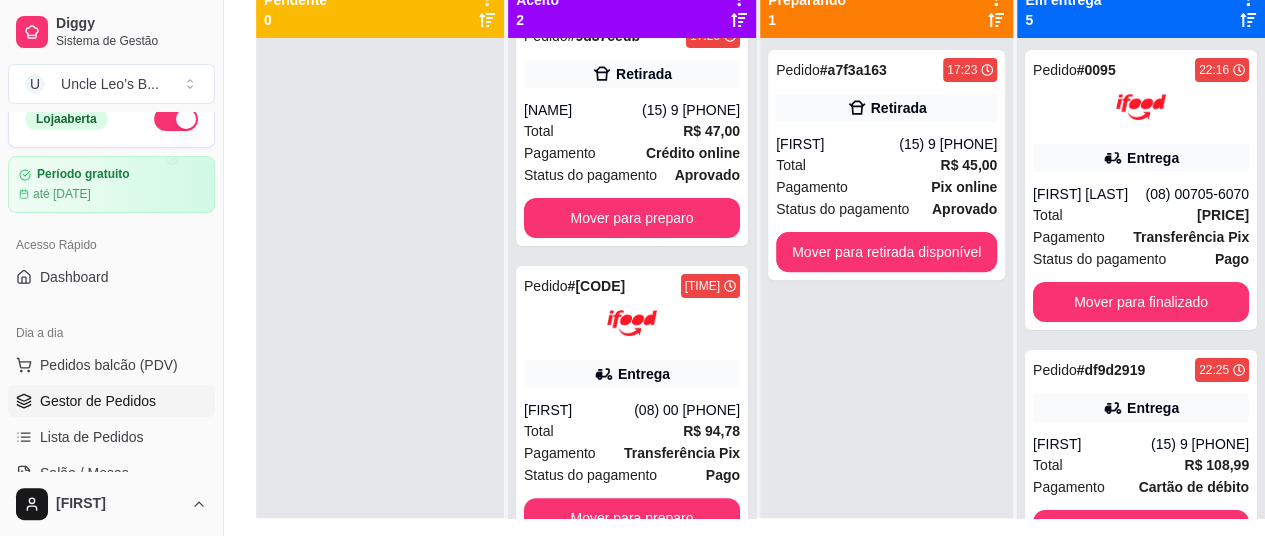 click on "Mover para finalizado" at bounding box center (1141, 302) 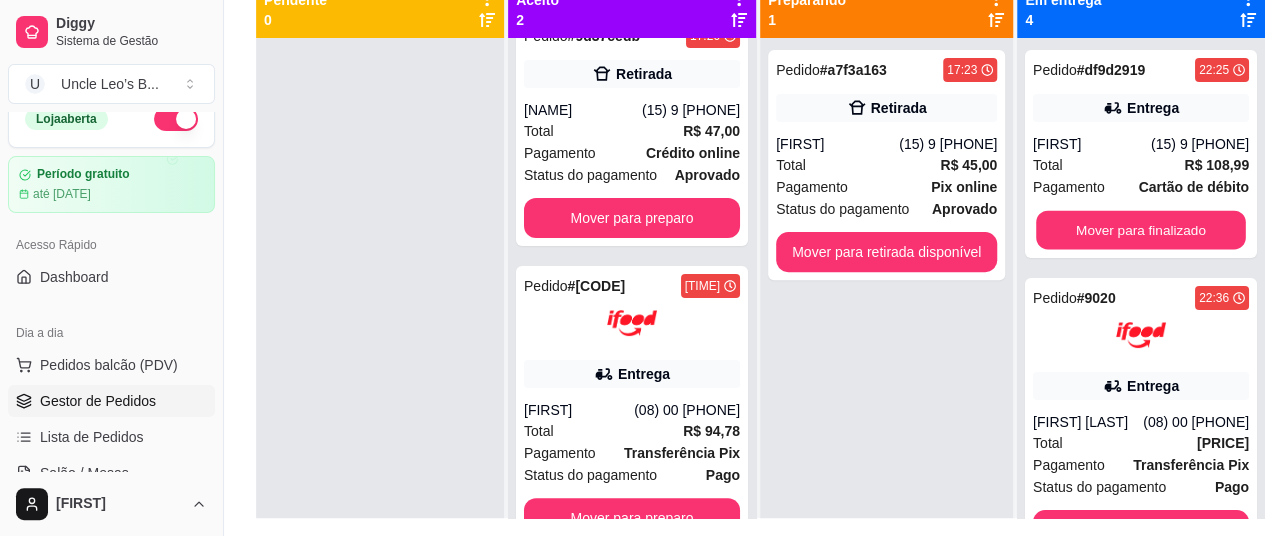 click on "Mover para finalizado" at bounding box center (1141, 230) 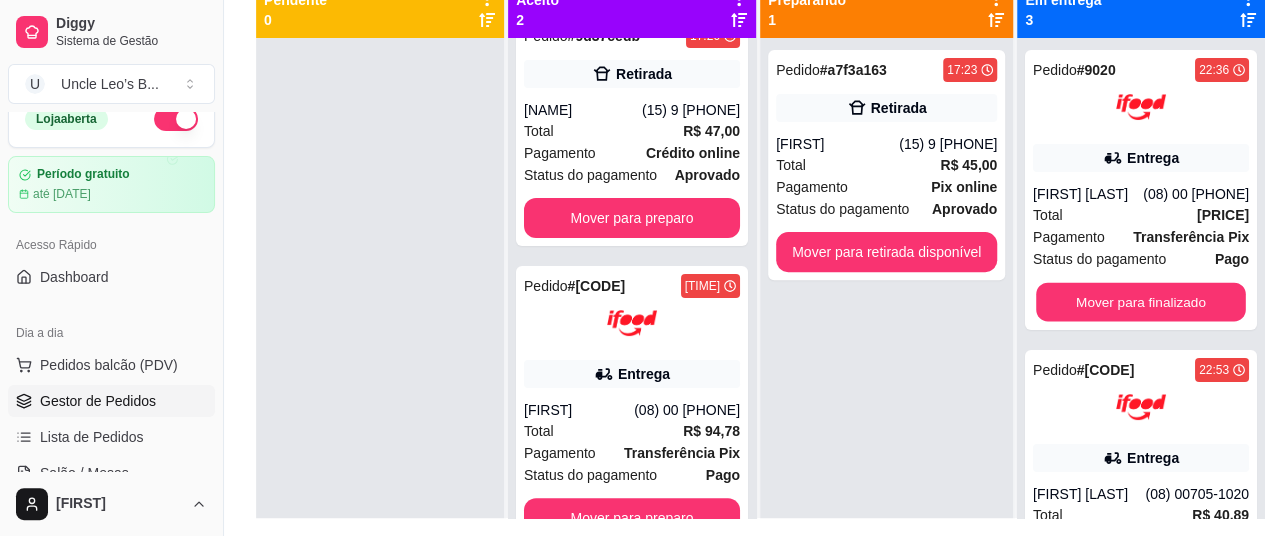 click on "Mover para finalizado" at bounding box center [1141, 302] 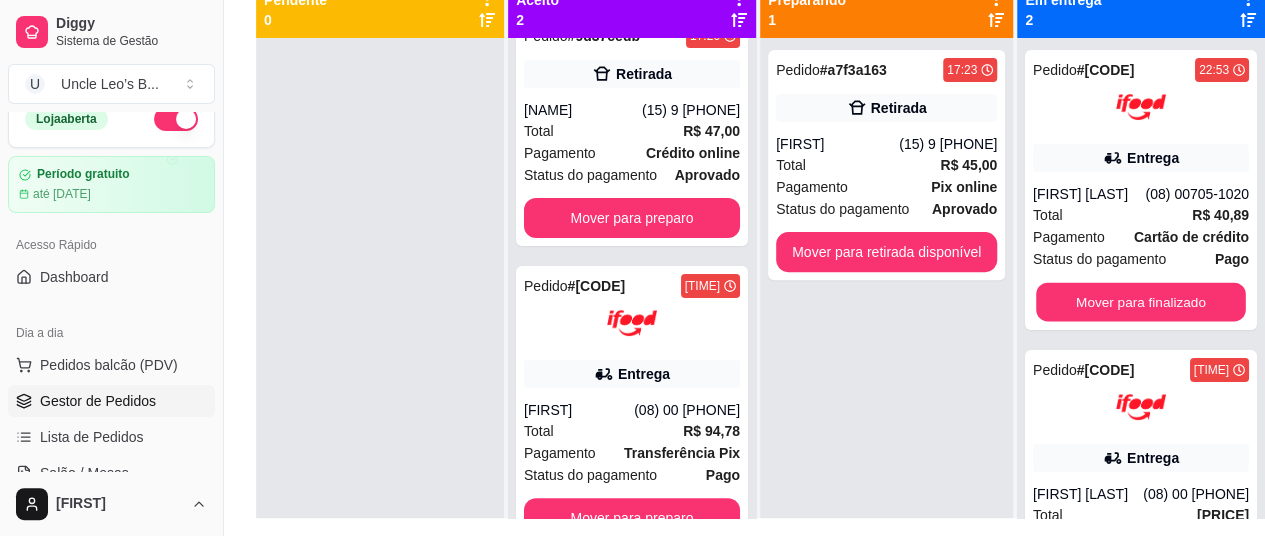 click on "Mover para finalizado" at bounding box center (1141, 302) 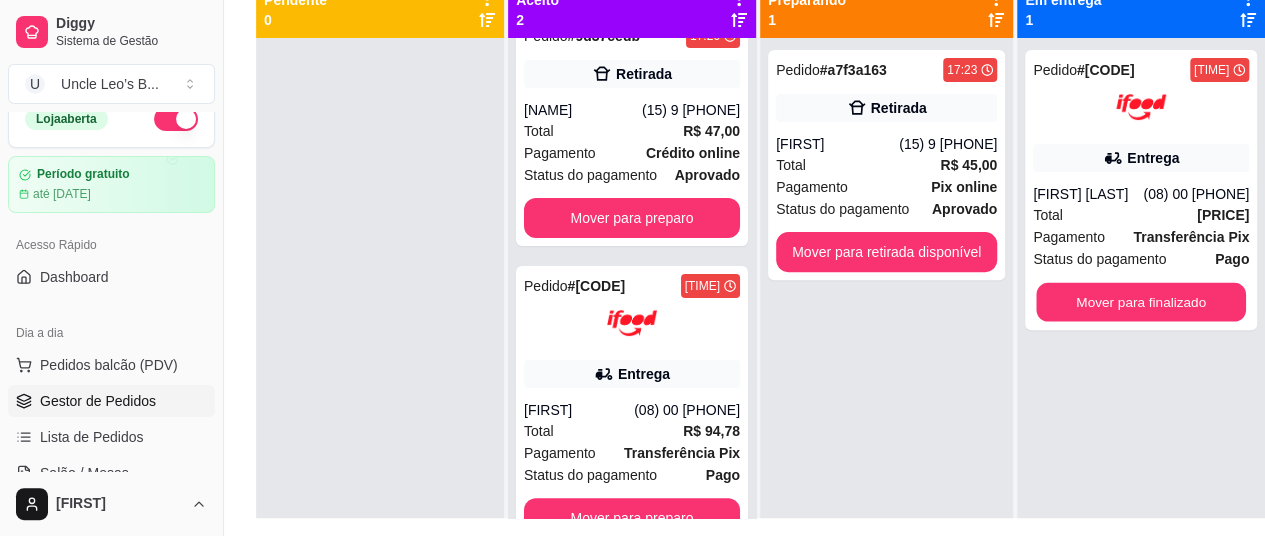click on "Mover para finalizado" at bounding box center (1141, 302) 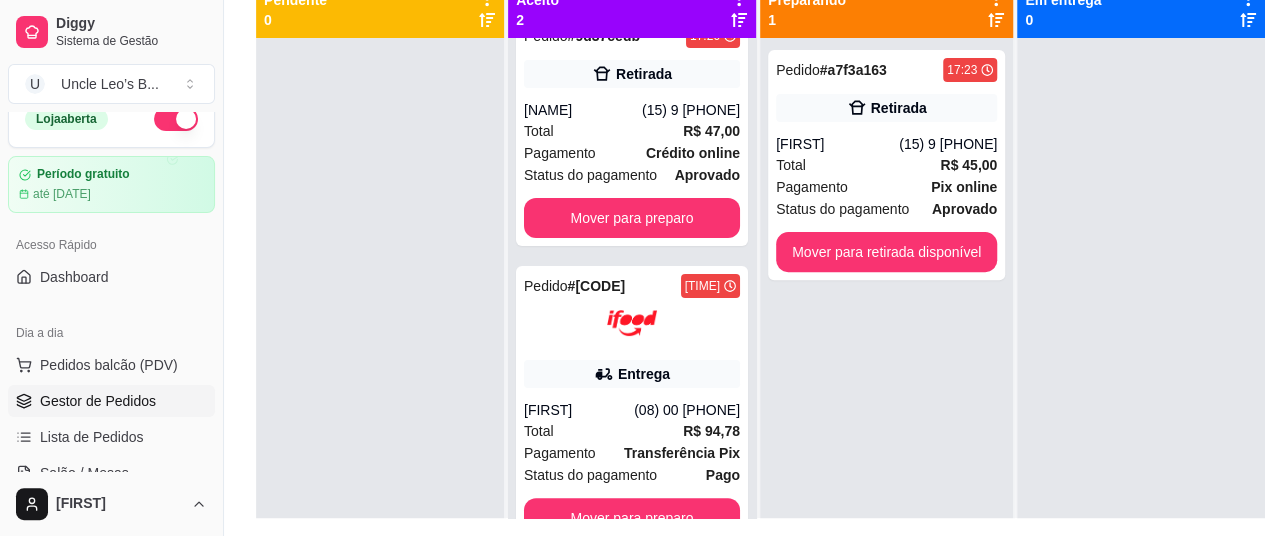 click on "Mover para retirada disponível" at bounding box center [886, 252] 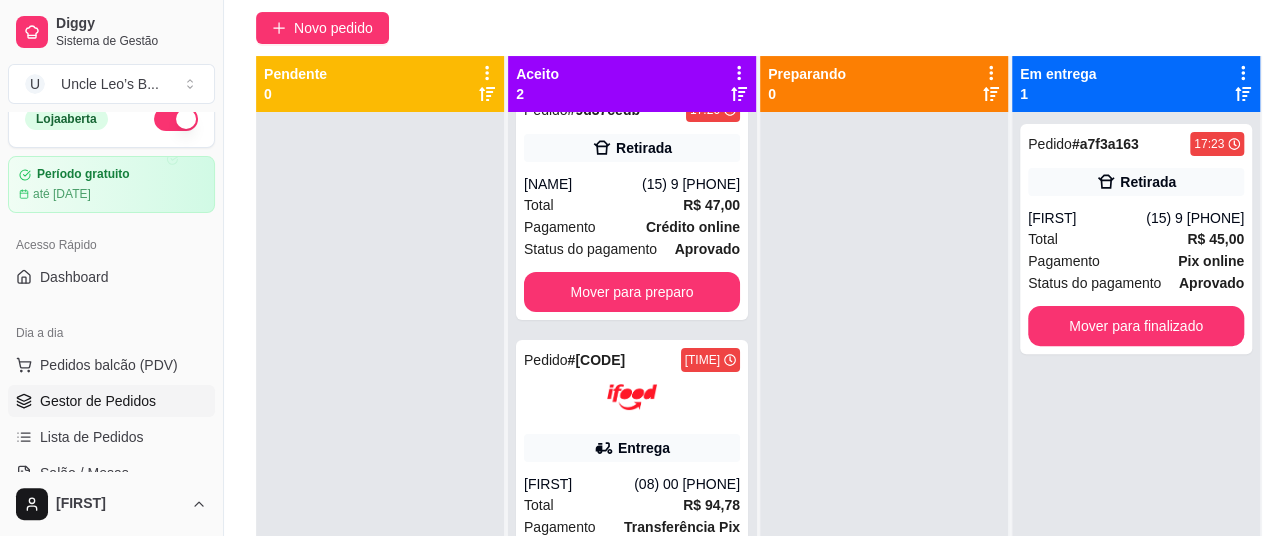 scroll, scrollTop: 162, scrollLeft: 0, axis: vertical 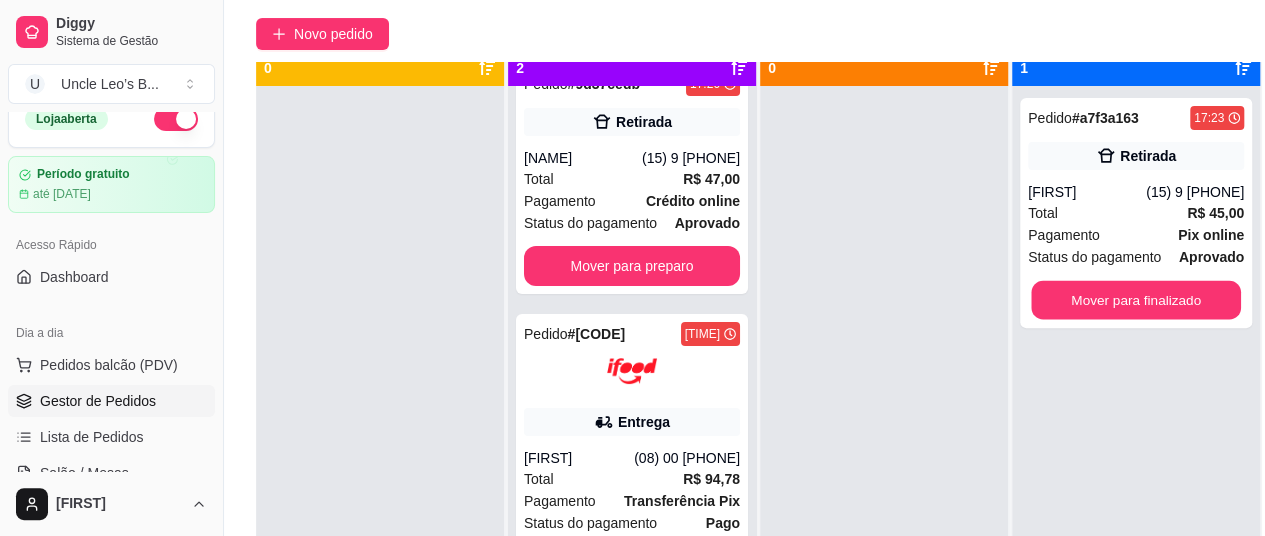 click on "Mover para finalizado" at bounding box center [1136, 300] 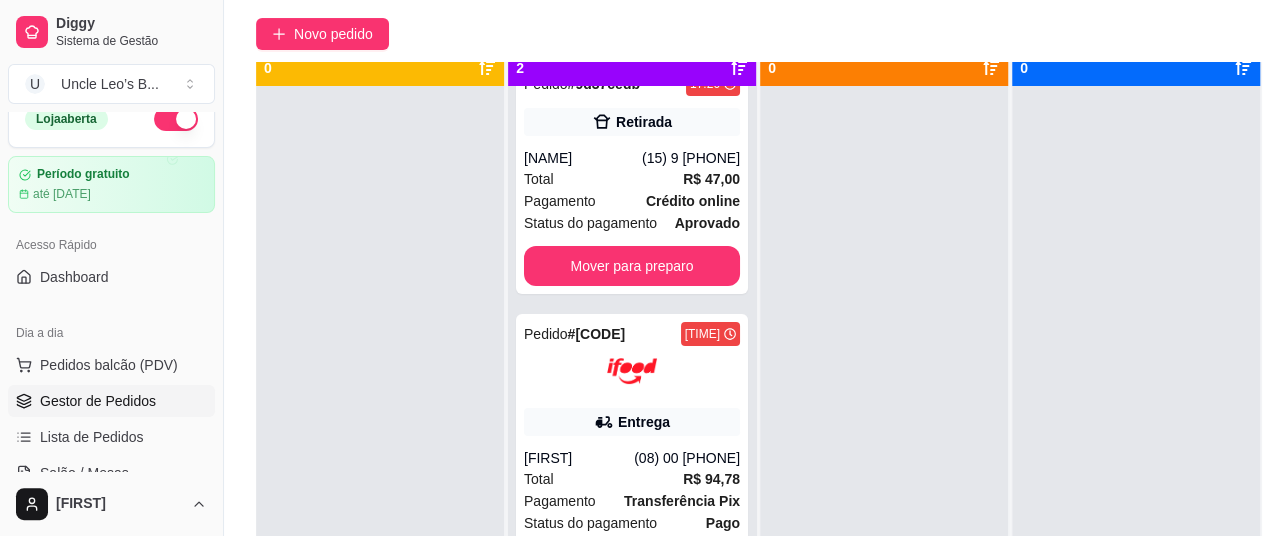 scroll, scrollTop: 56, scrollLeft: 0, axis: vertical 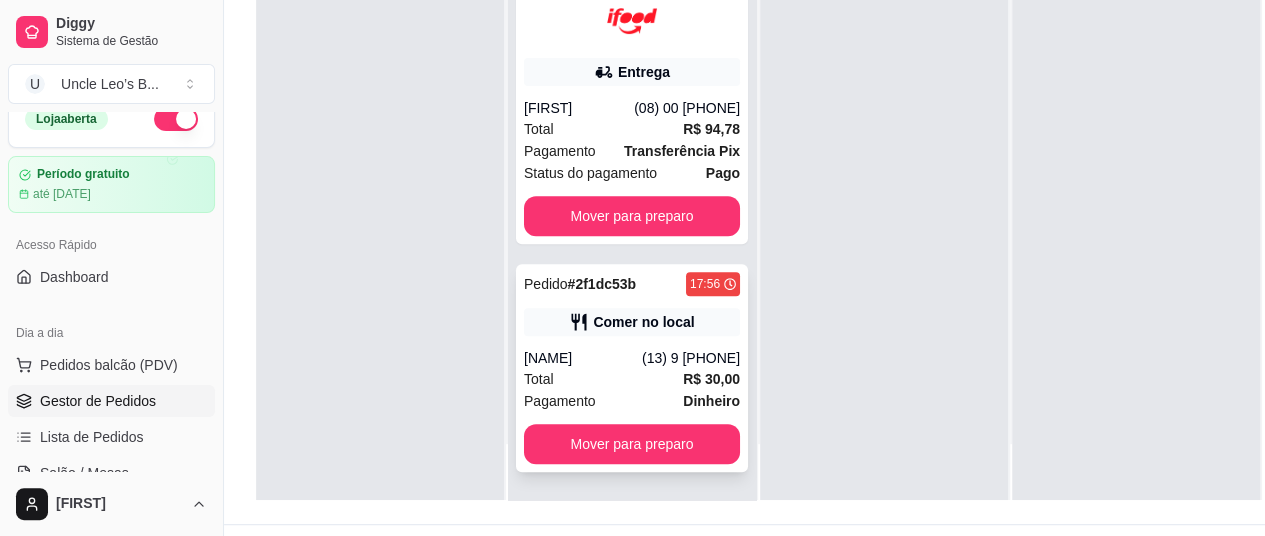 click on "(13) 9 [PHONE]" at bounding box center (691, 358) 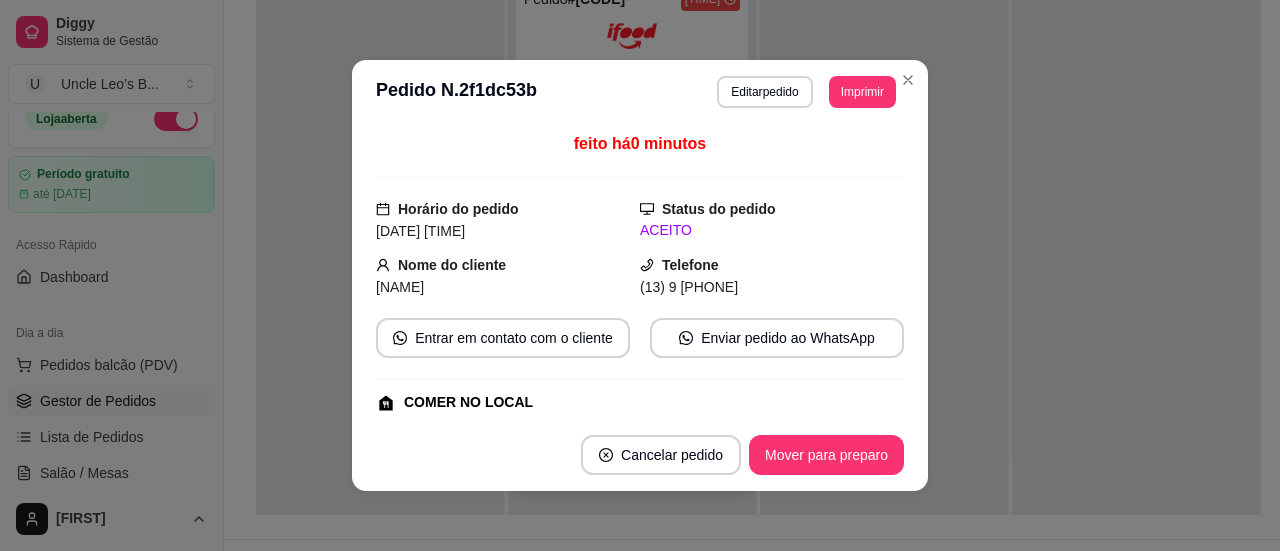 click at bounding box center (884, 239) 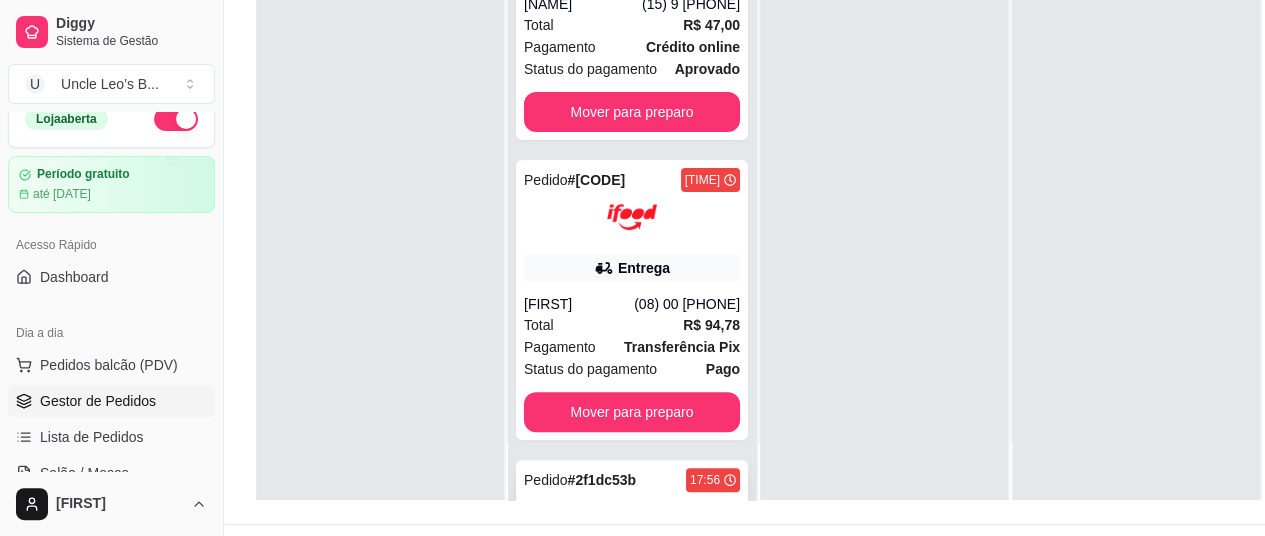 scroll, scrollTop: 0, scrollLeft: 0, axis: both 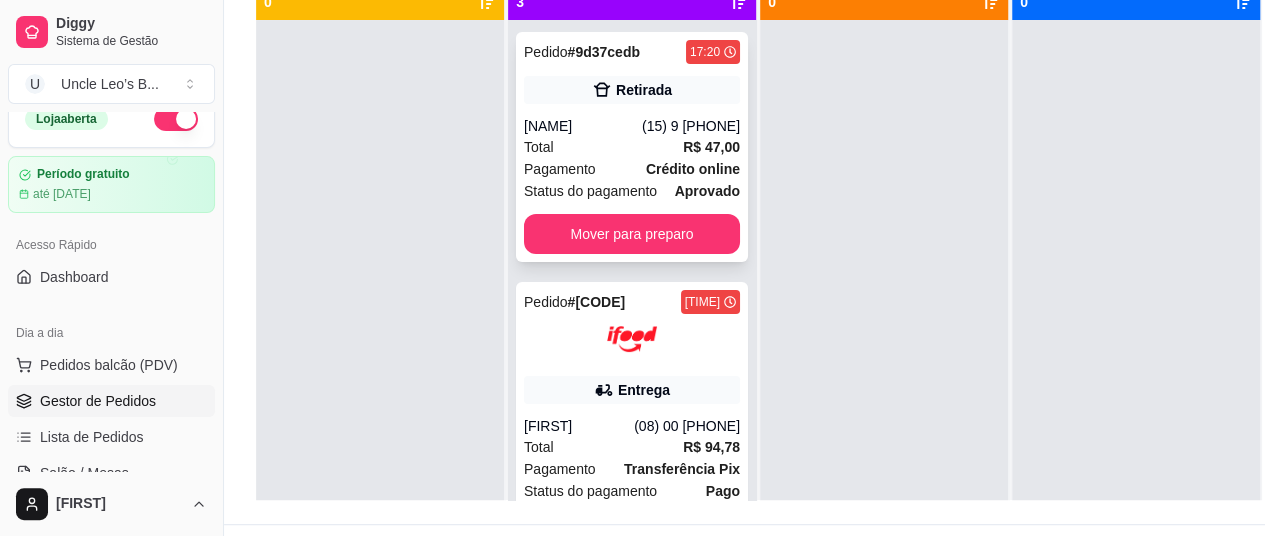 click on "[NAME]" at bounding box center [583, 126] 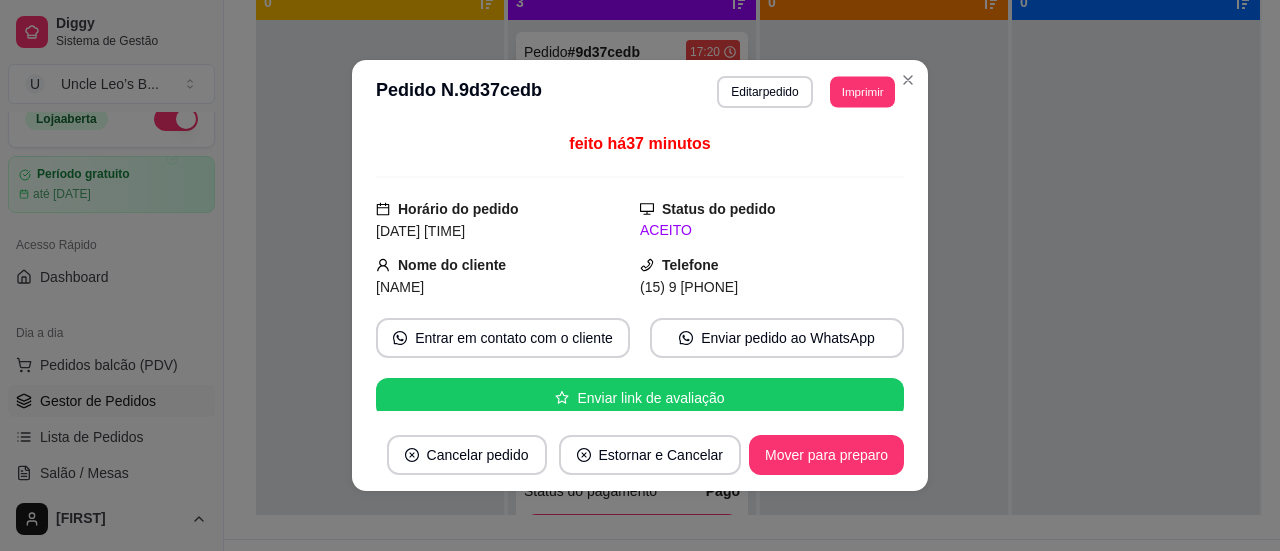 click on "Imprimir" at bounding box center [862, 91] 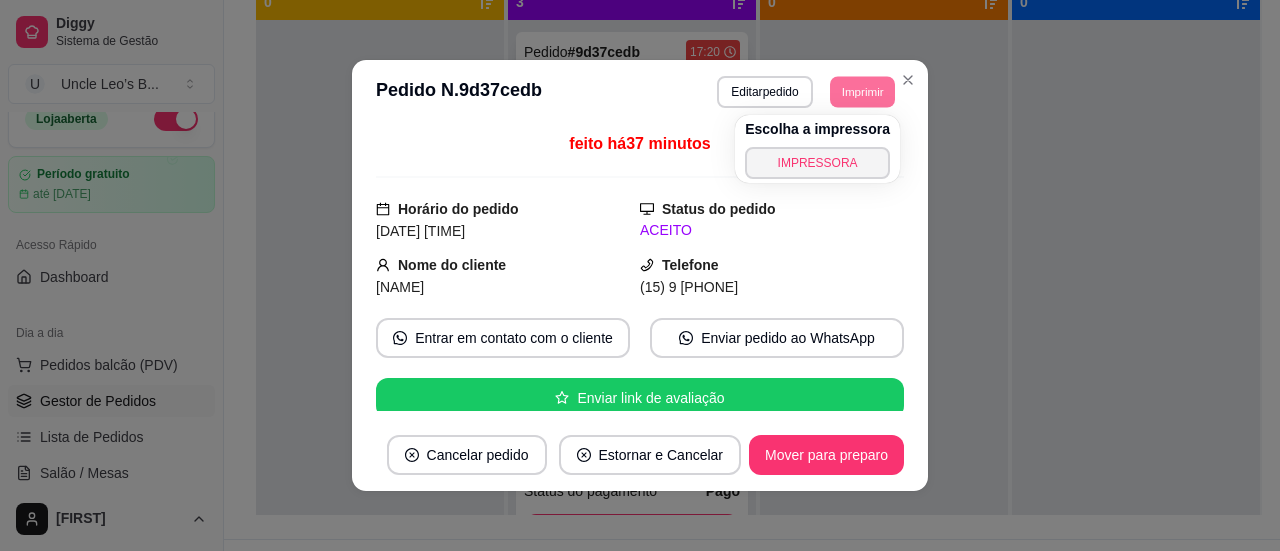 click on "IMPRESSORA" at bounding box center [817, 163] 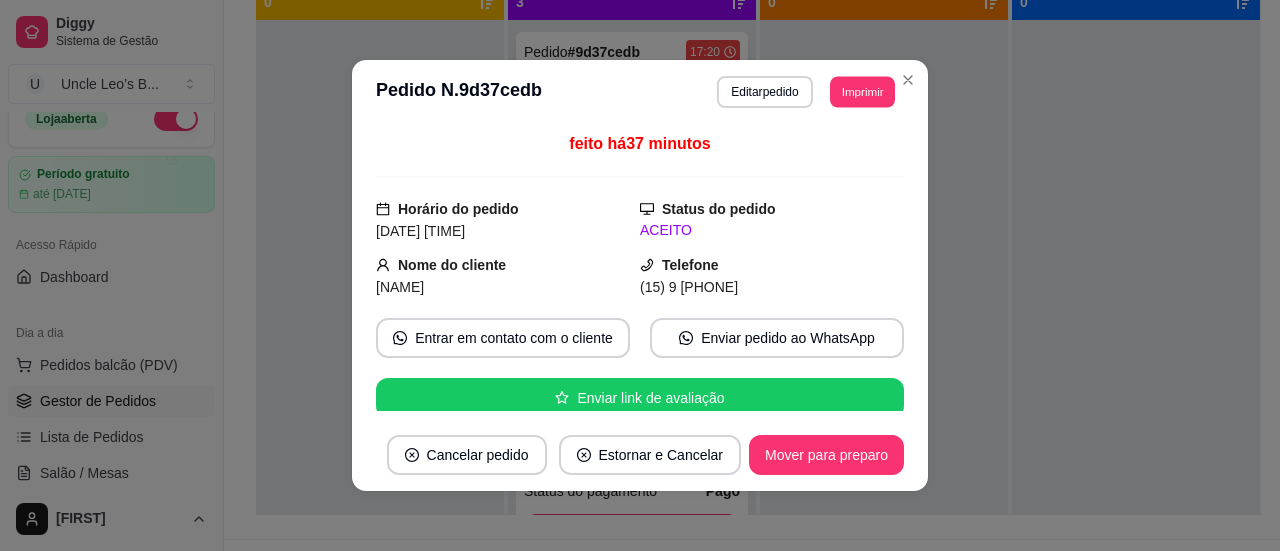 click on "Imprimir" at bounding box center [862, 91] 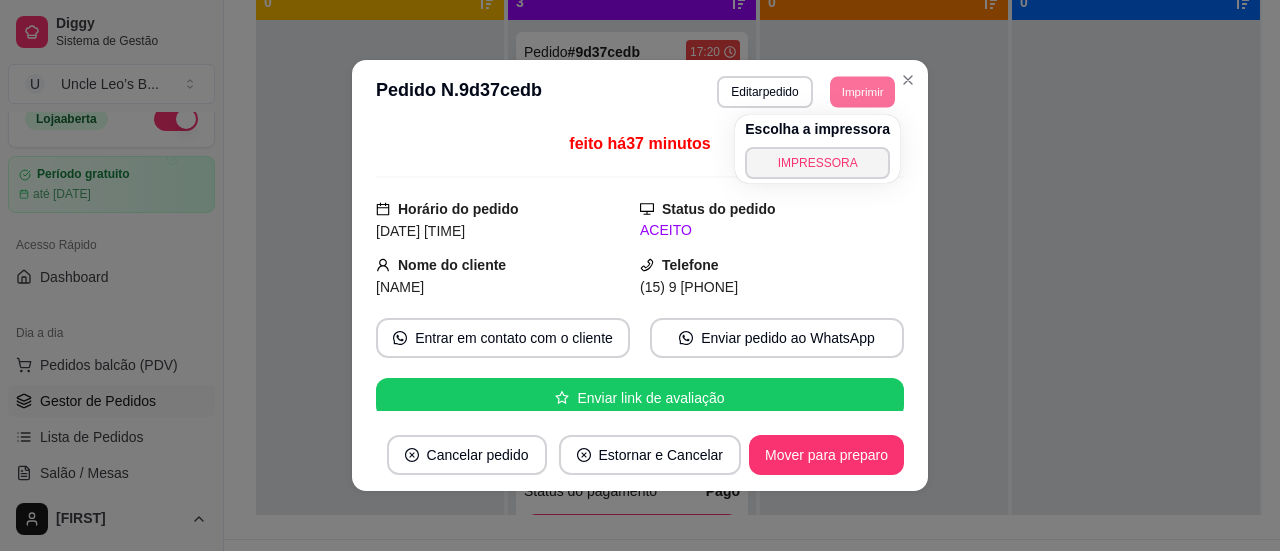 click on "IMPRESSORA" at bounding box center (817, 163) 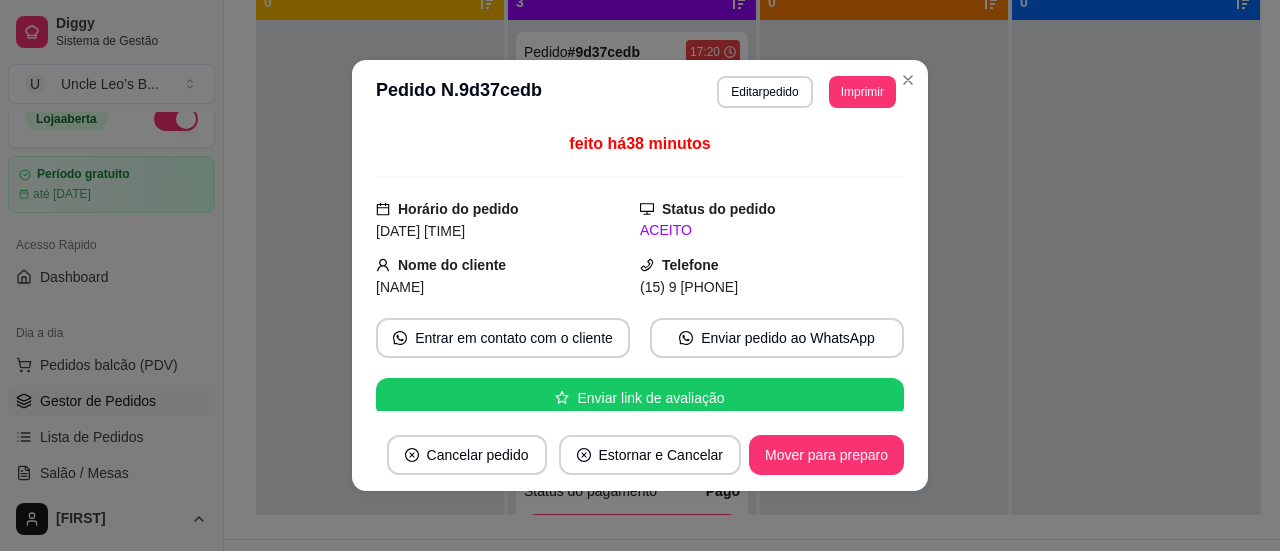 click on "Mover para preparo" at bounding box center (826, 455) 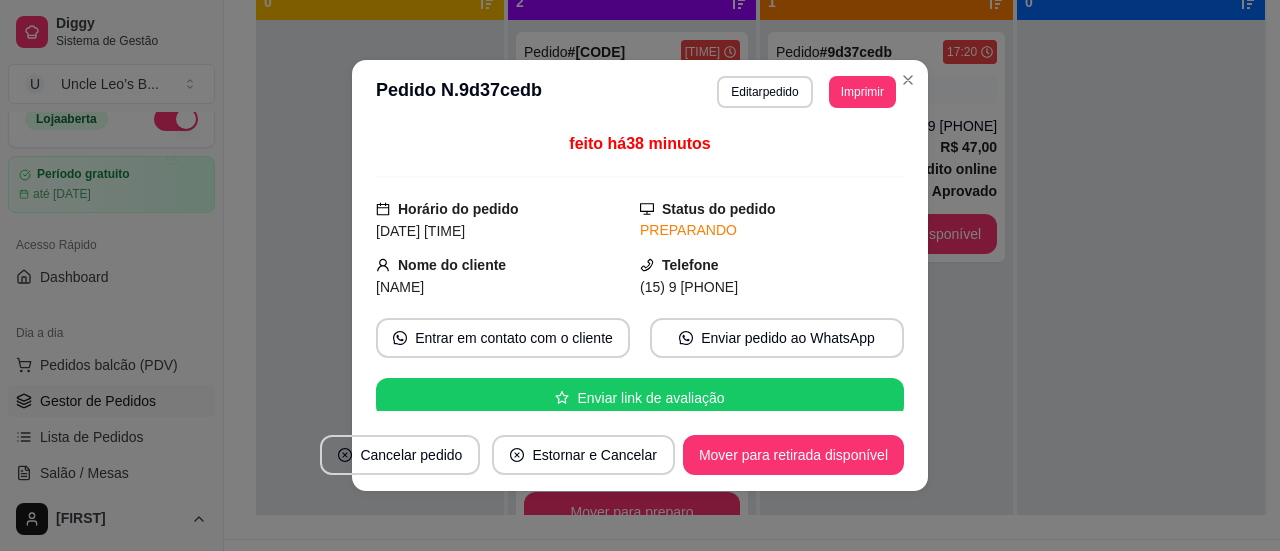 click on "Retirada" at bounding box center [899, 90] 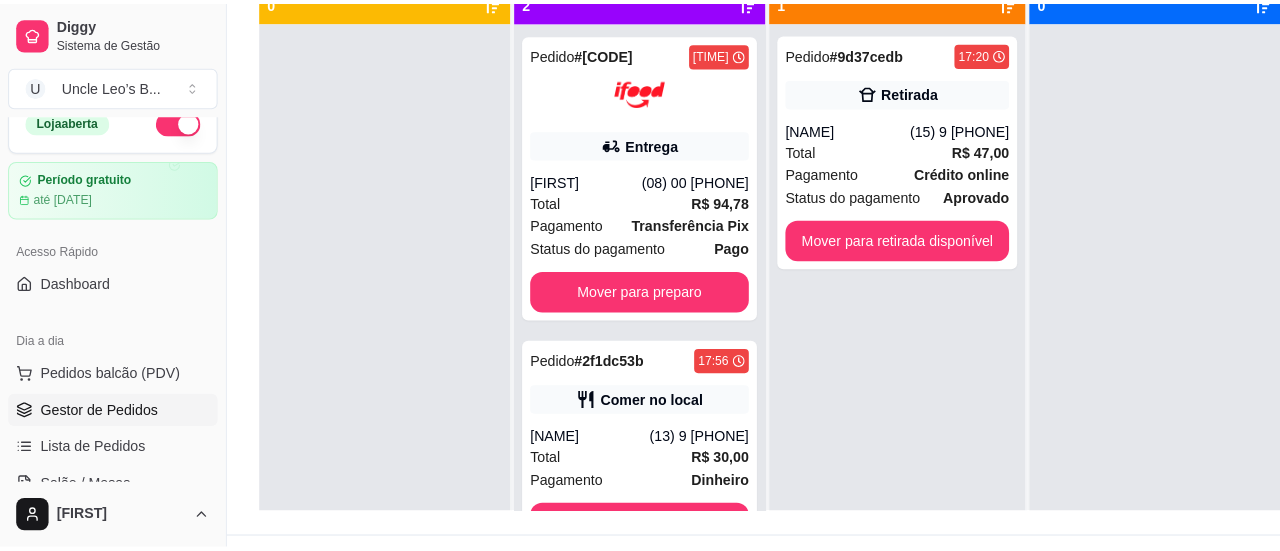 scroll, scrollTop: 16, scrollLeft: 0, axis: vertical 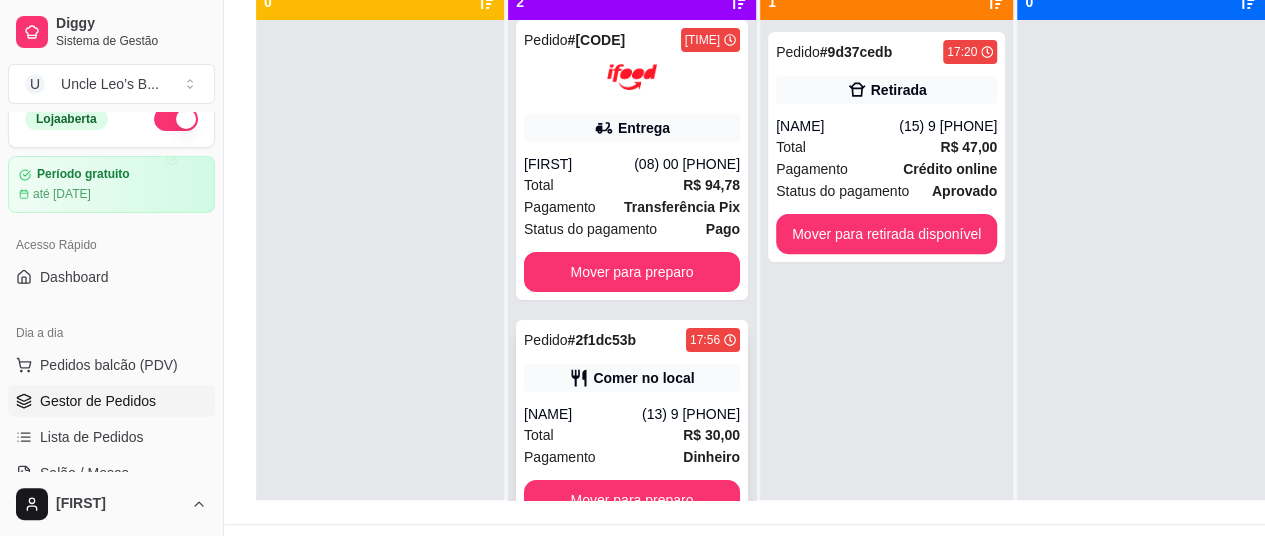 click on "Pedido  # [ORDER_ID] [TIME] Comer no local [NAME]  ([PHONE]) Total [PRICE] Pagamento Dinheiro Mover para preparo" at bounding box center (632, 424) 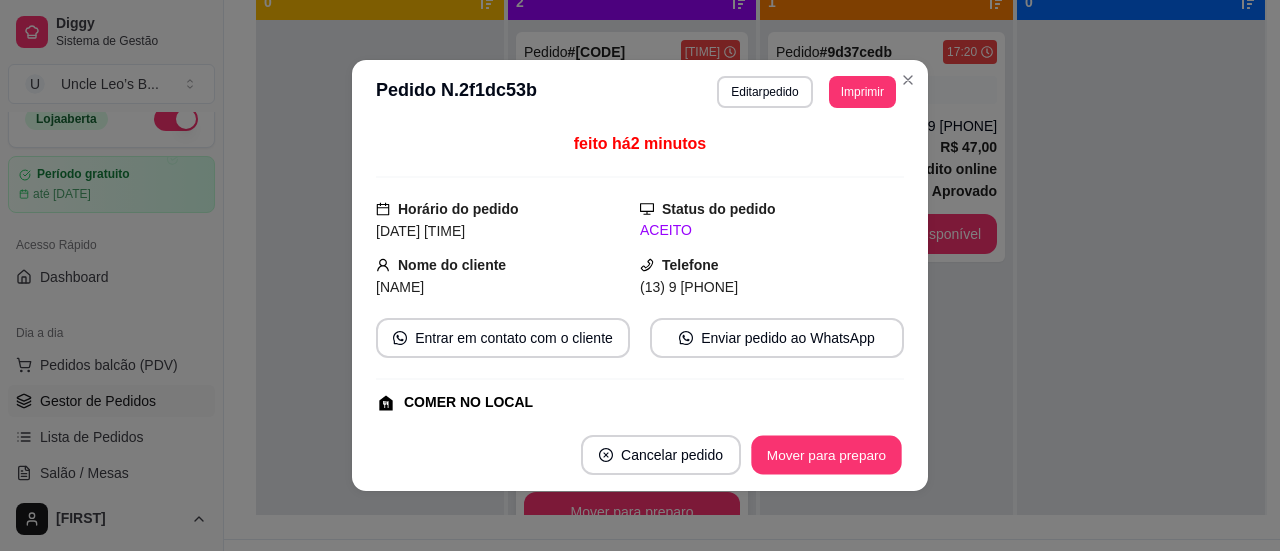 click on "Mover para preparo" at bounding box center (826, 455) 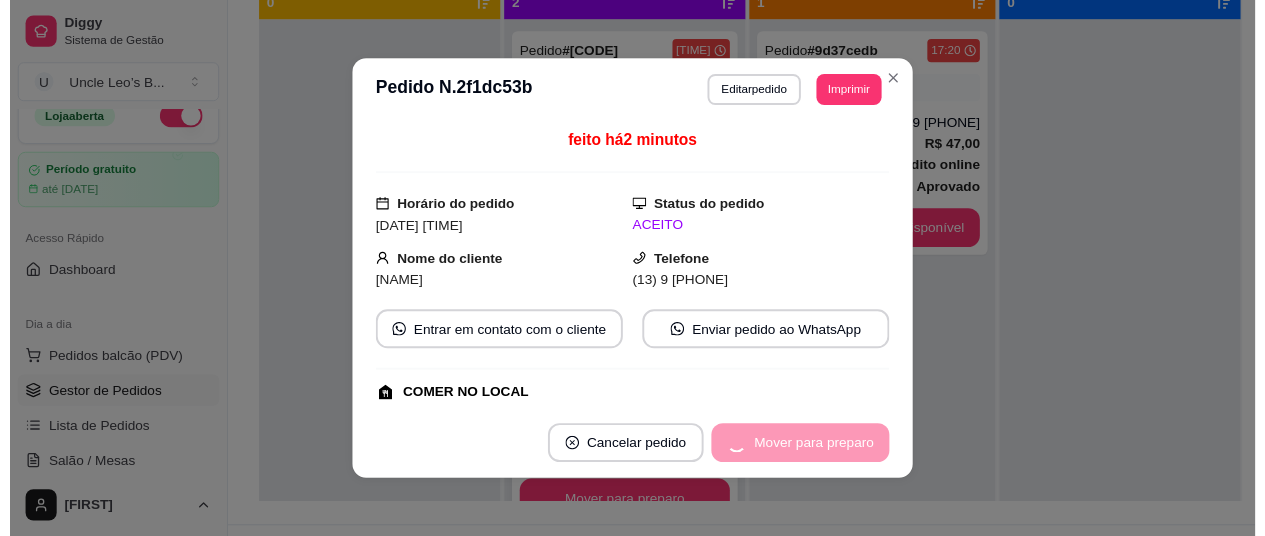 scroll, scrollTop: 0, scrollLeft: 0, axis: both 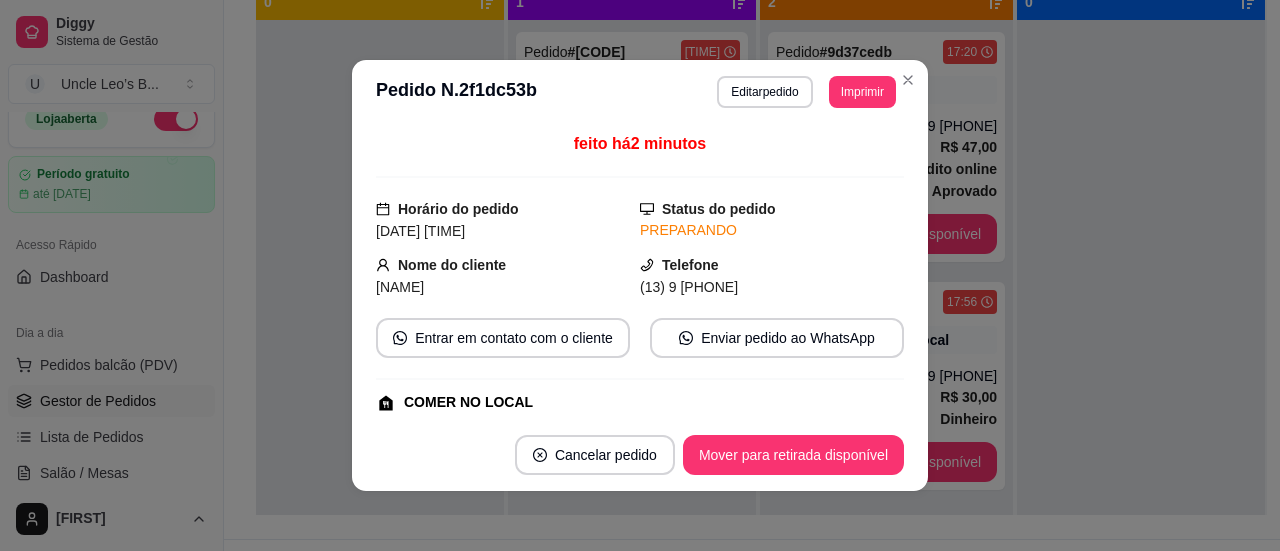 click on "Retirada" at bounding box center [899, 90] 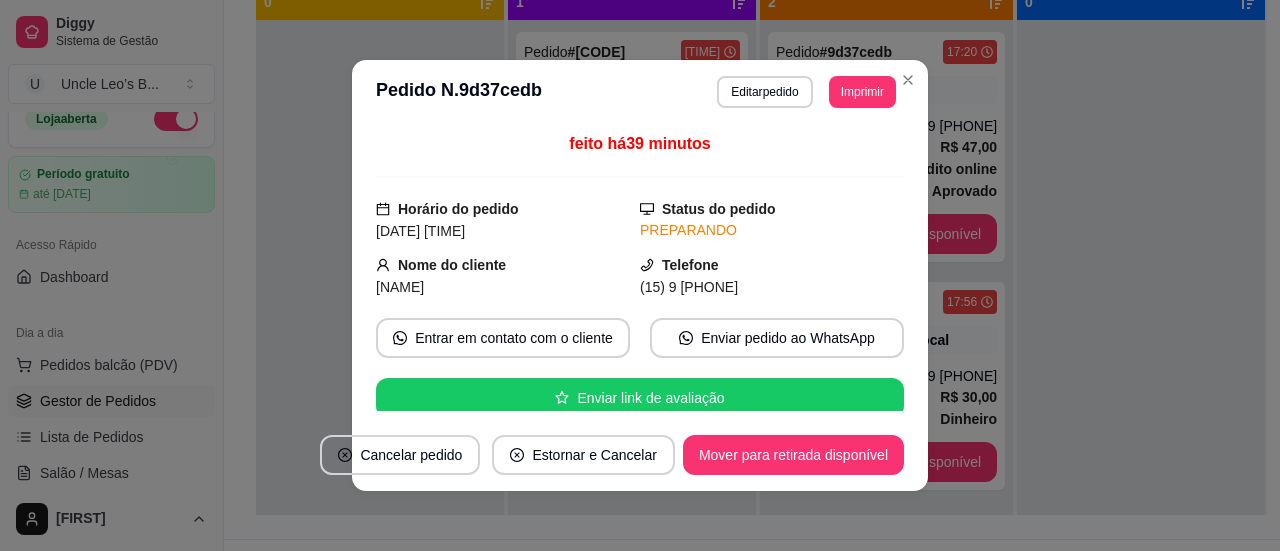 click on "Pedido  # [ORDER_ID] [TIME] Retirada [NAME] ([PHONE]) Total [PRICE] Pagamento Crédito online Status do pagamento aprovado Mover para retirada disponível" at bounding box center (886, 147) 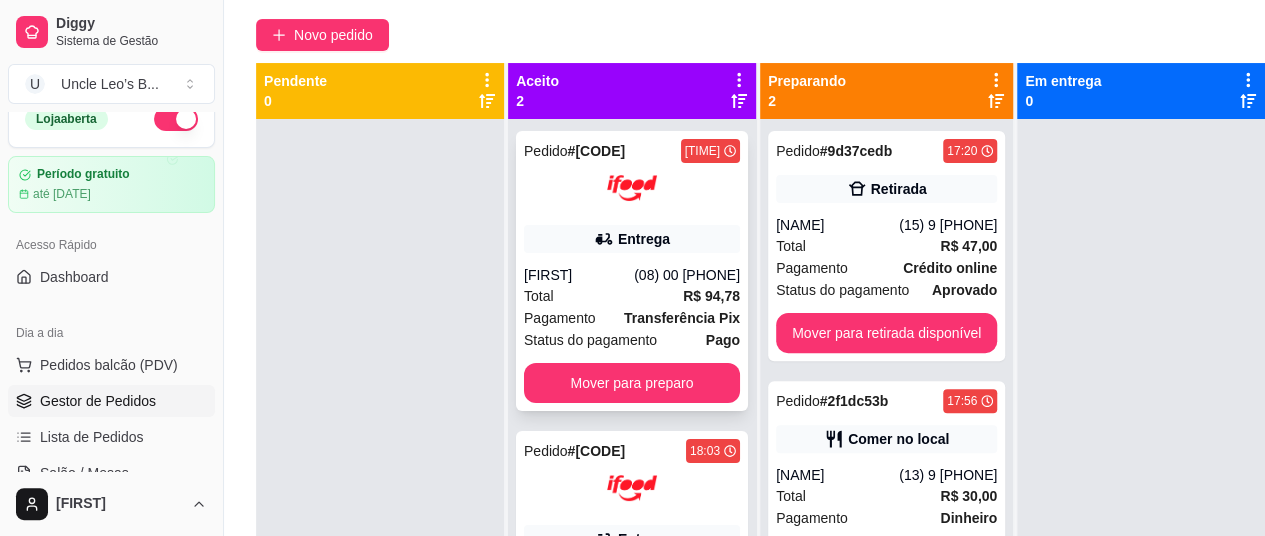 scroll, scrollTop: 158, scrollLeft: 0, axis: vertical 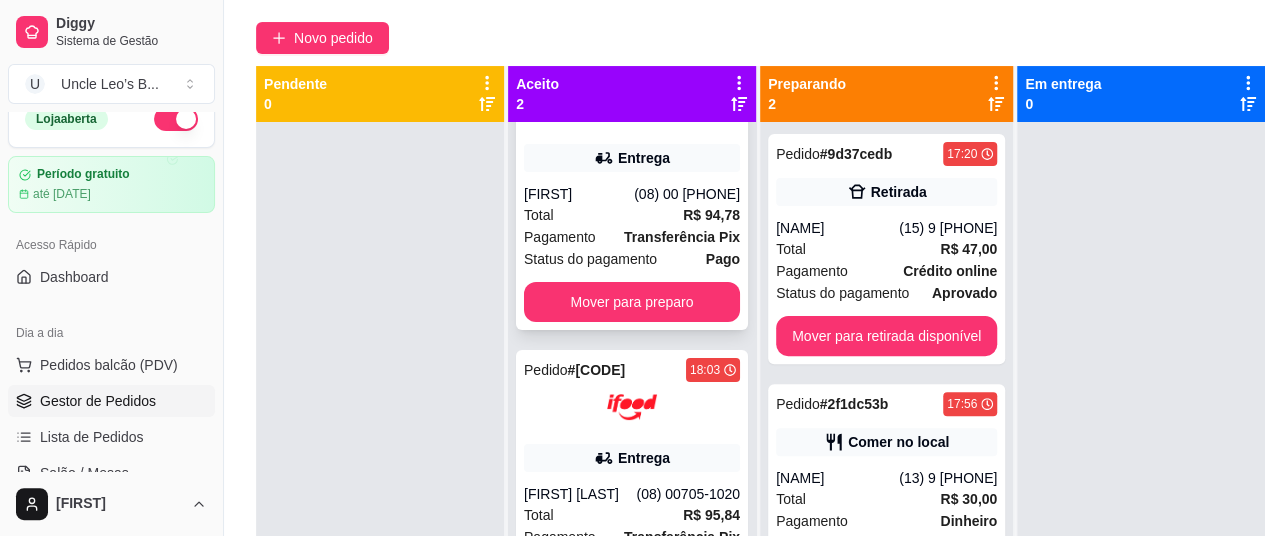 click on "Mover para retirada disponível" at bounding box center (886, 336) 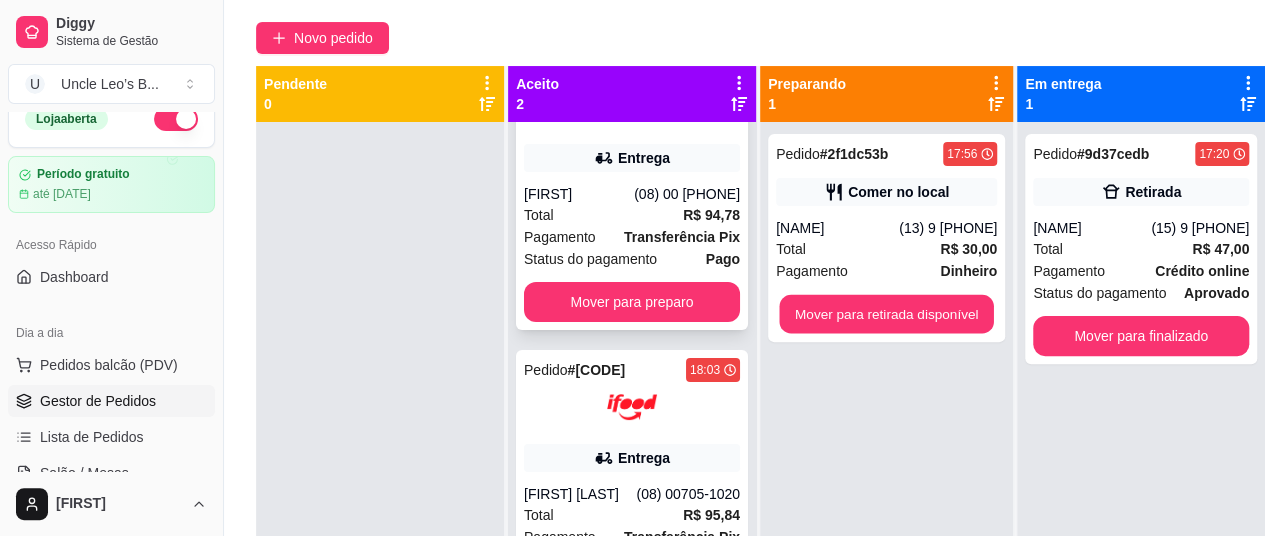 click on "Mover para retirada disponível" at bounding box center [886, 314] 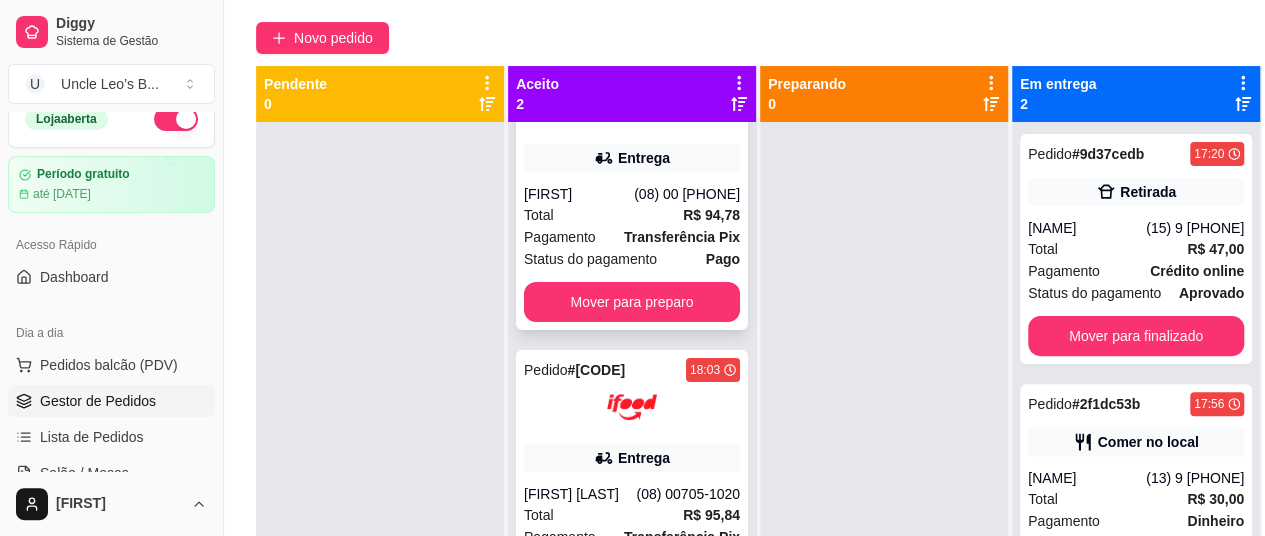 scroll, scrollTop: 56, scrollLeft: 0, axis: vertical 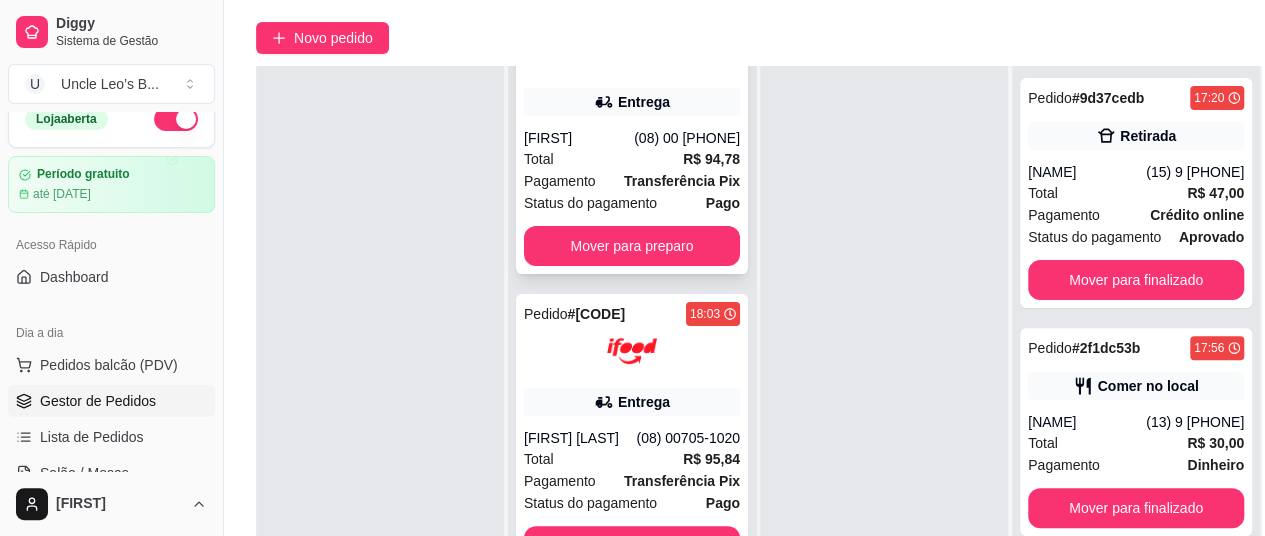 click on "Mover para finalizado" at bounding box center [1136, 508] 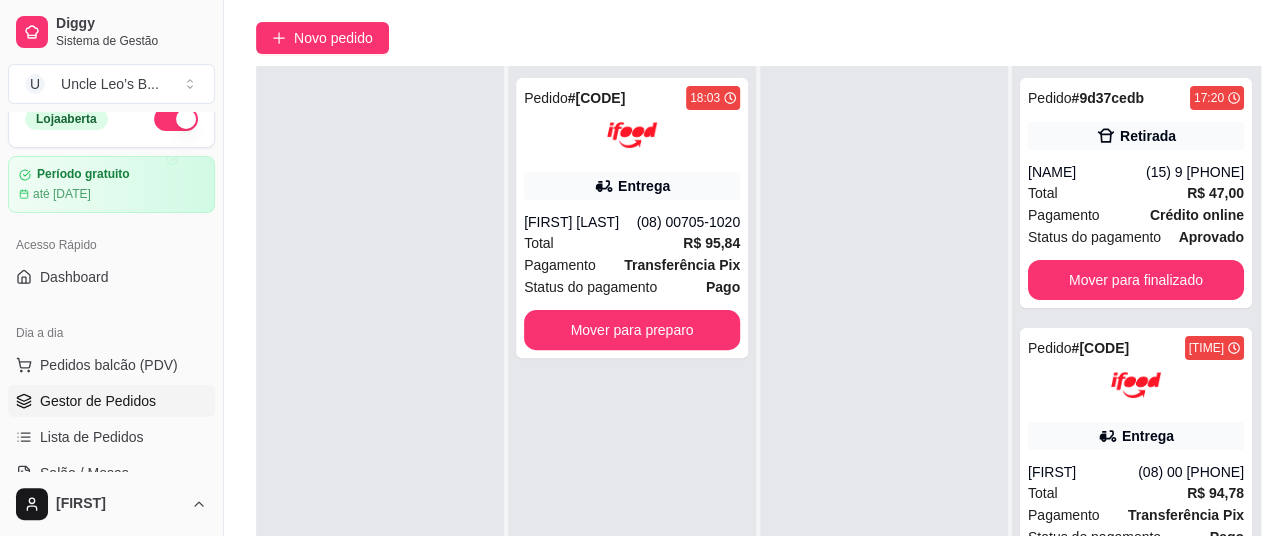 scroll, scrollTop: 0, scrollLeft: 0, axis: both 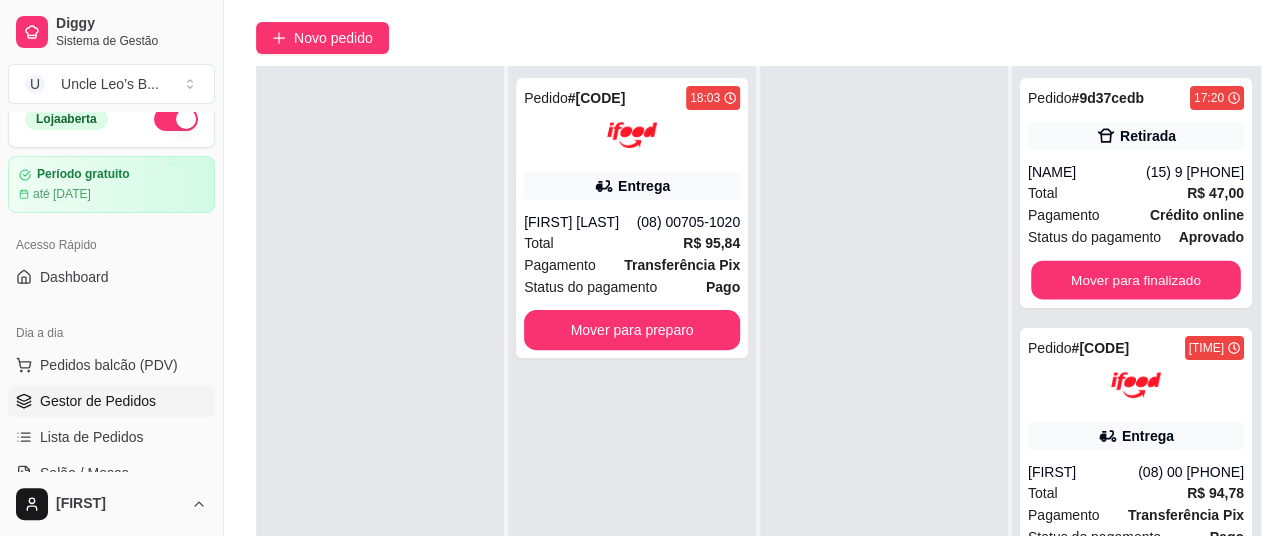 click on "Mover para finalizado" at bounding box center [1136, 280] 